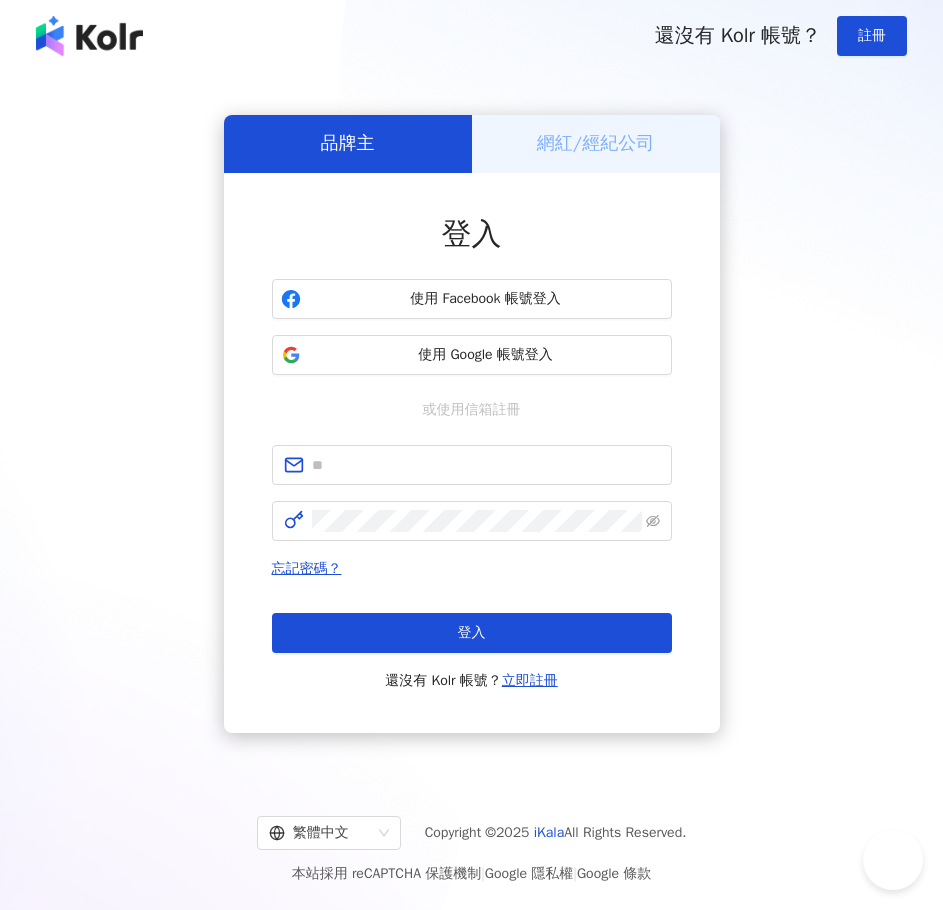 scroll, scrollTop: 0, scrollLeft: 0, axis: both 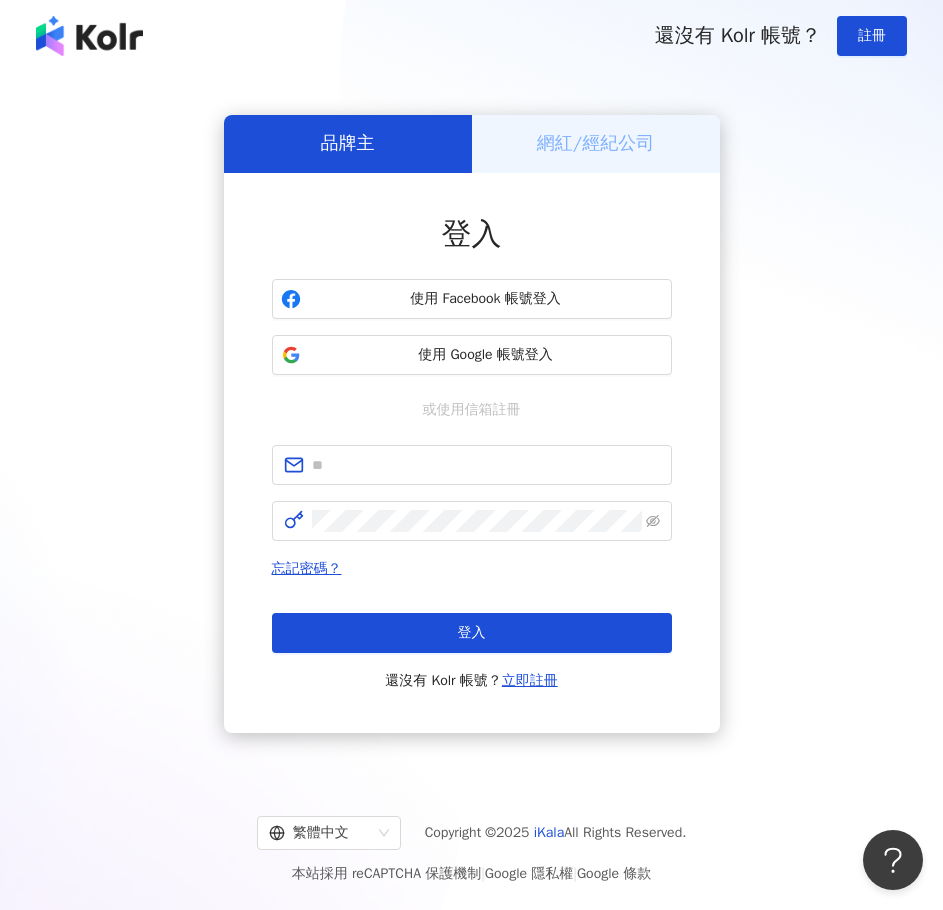 click on "登入 使用 Facebook 帳號登入 使用 Google 帳號登入 或使用信箱註冊 忘記密碼？ 登入 還沒有 Kolr 帳號？ 立即註冊" at bounding box center [472, 453] 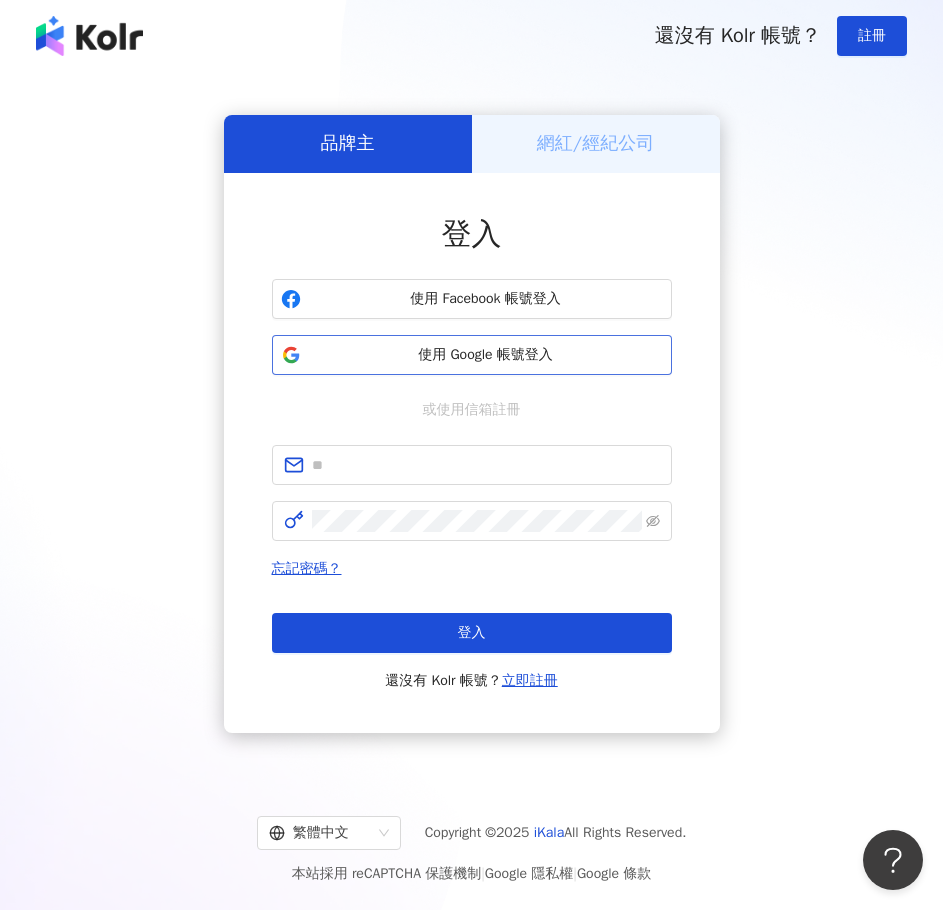 click on "使用 Google 帳號登入" at bounding box center (486, 355) 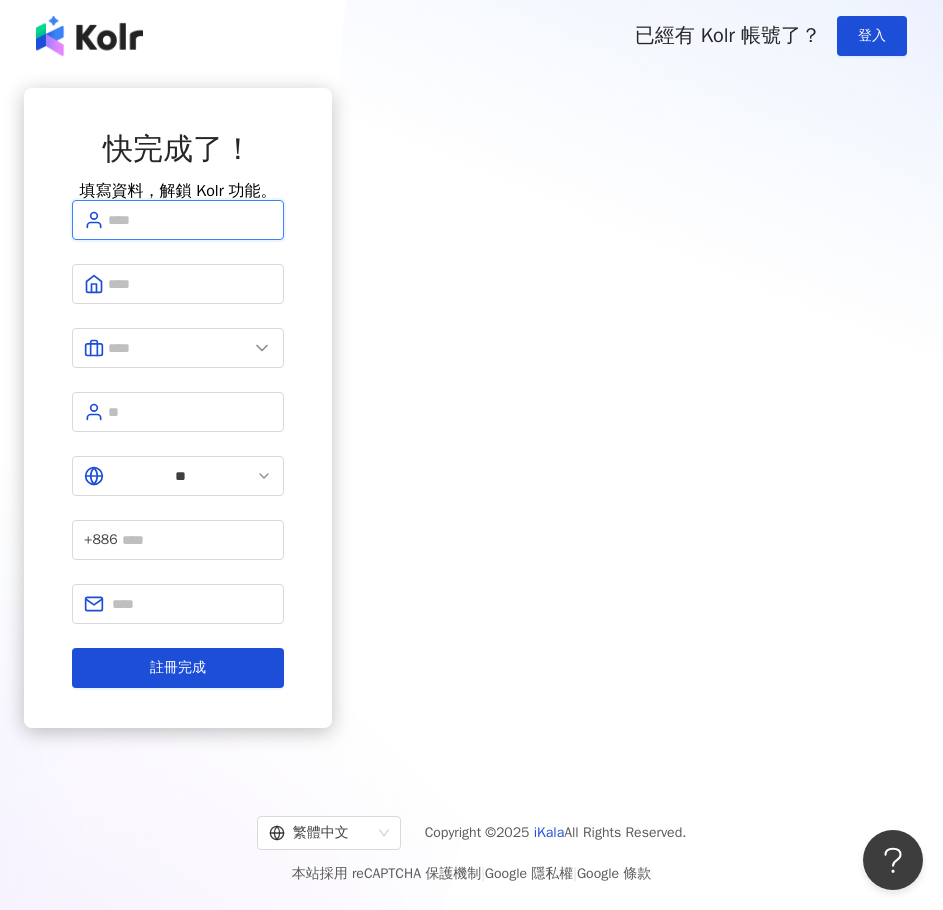 click at bounding box center [190, 220] 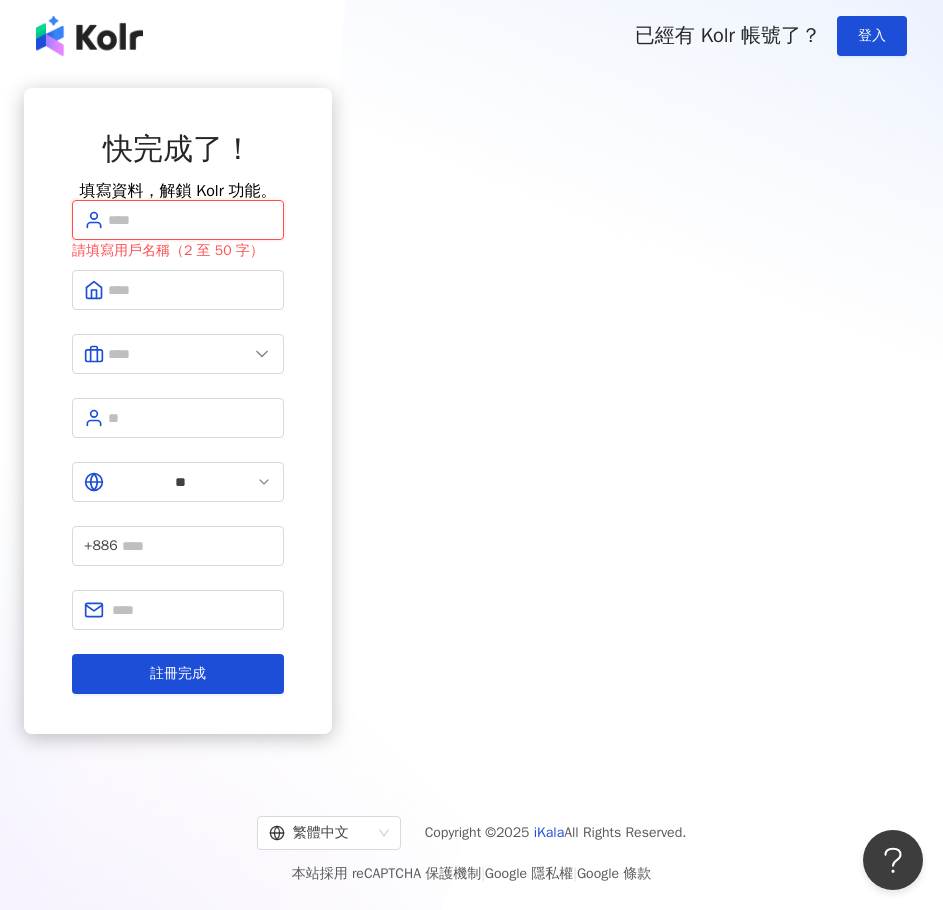 click at bounding box center [190, 220] 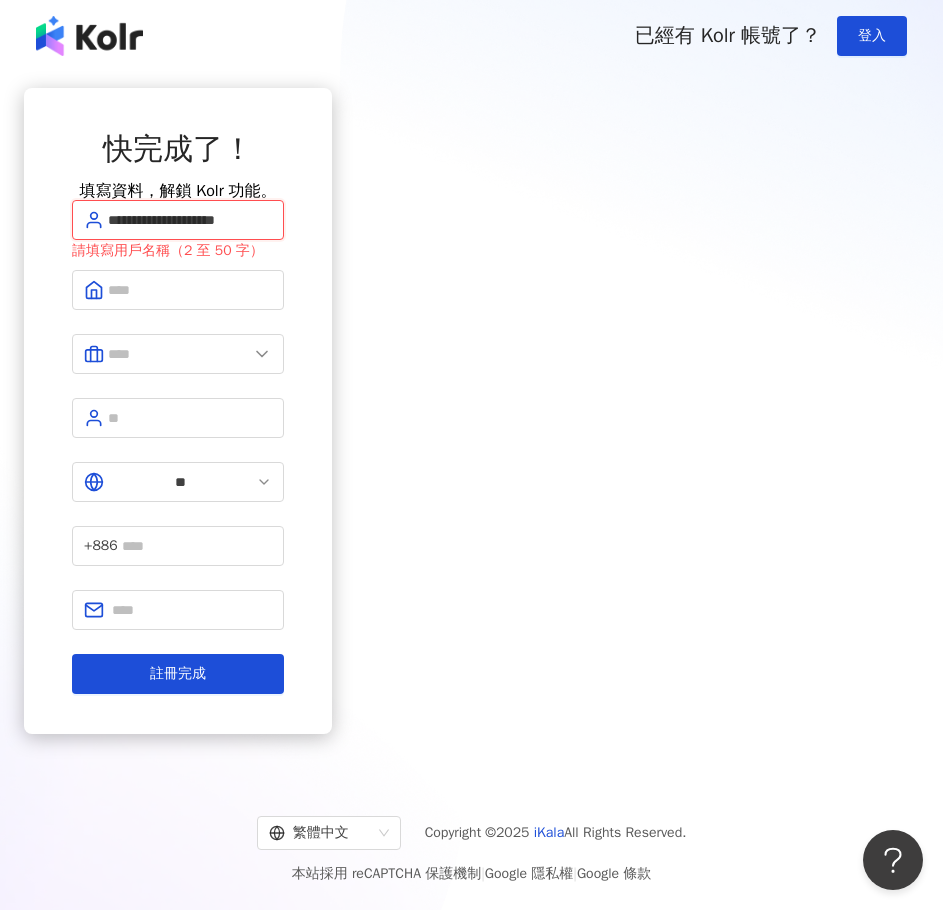 type on "**********" 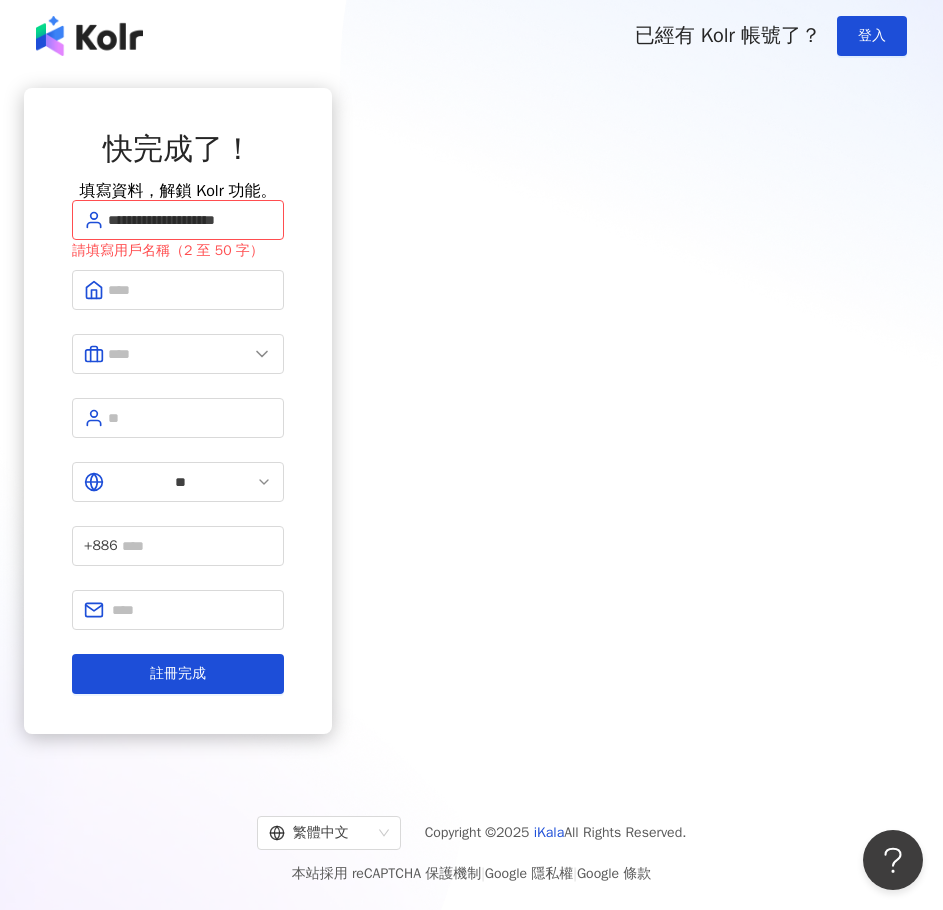 click on "**********" at bounding box center [178, 424] 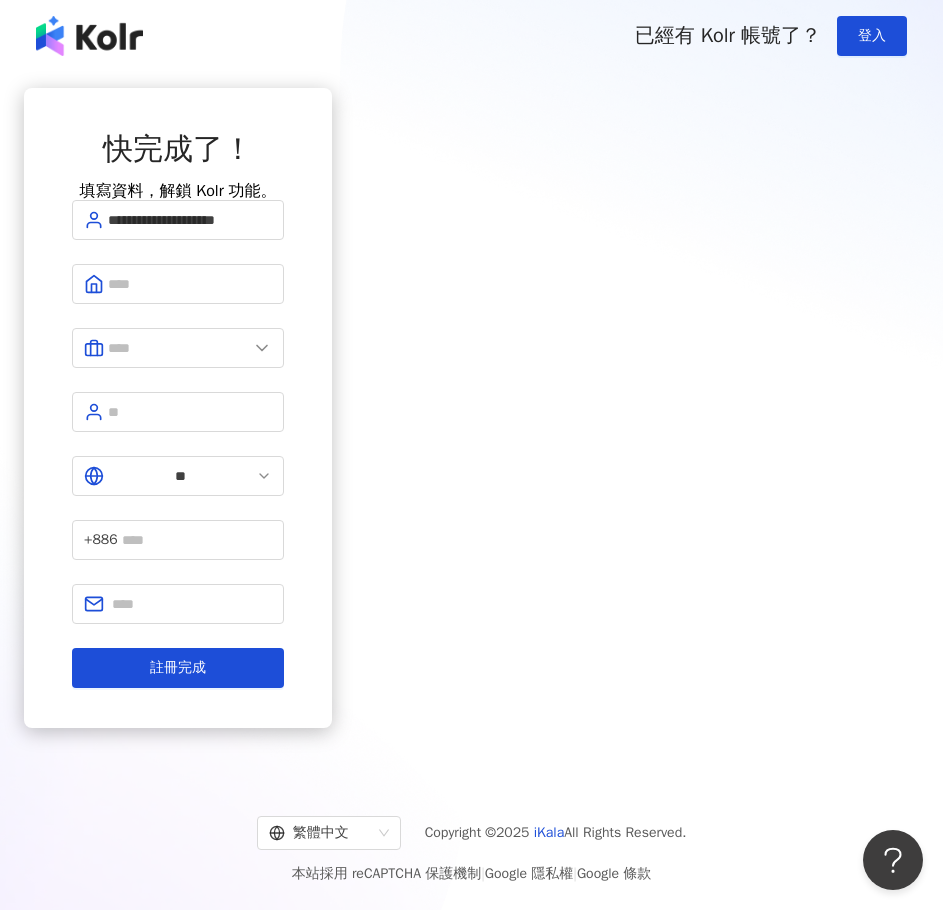 click on "**********" at bounding box center [178, 424] 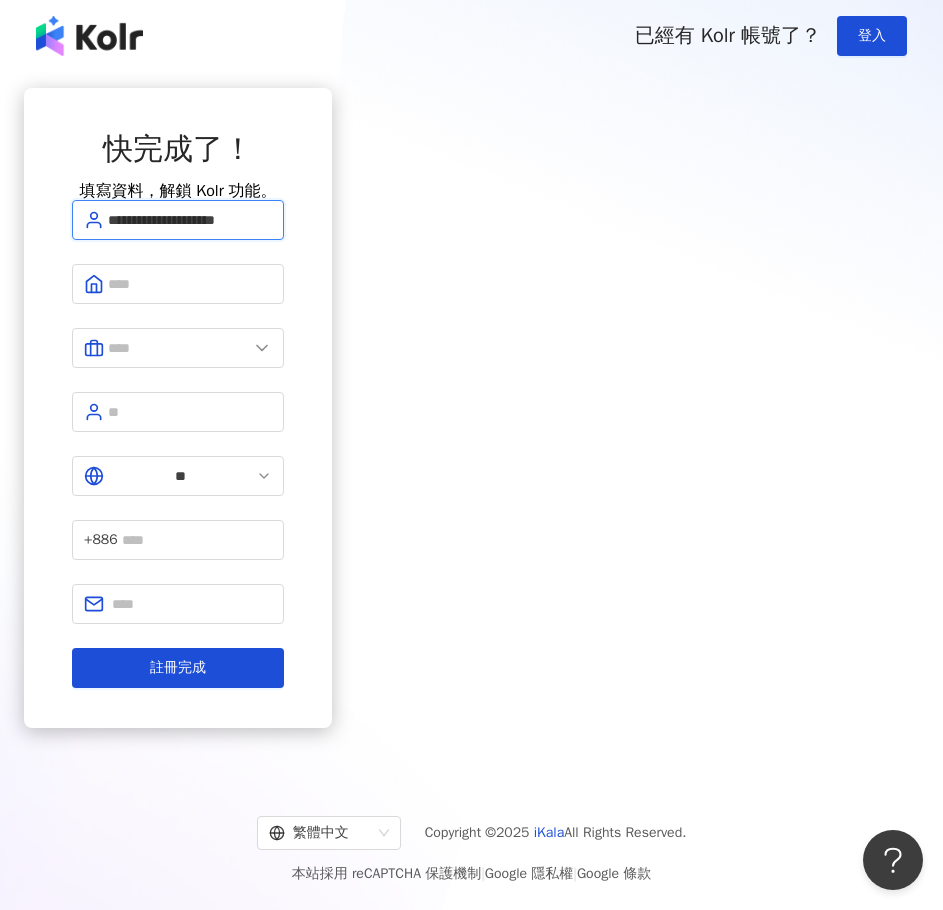 click on "**********" at bounding box center [190, 220] 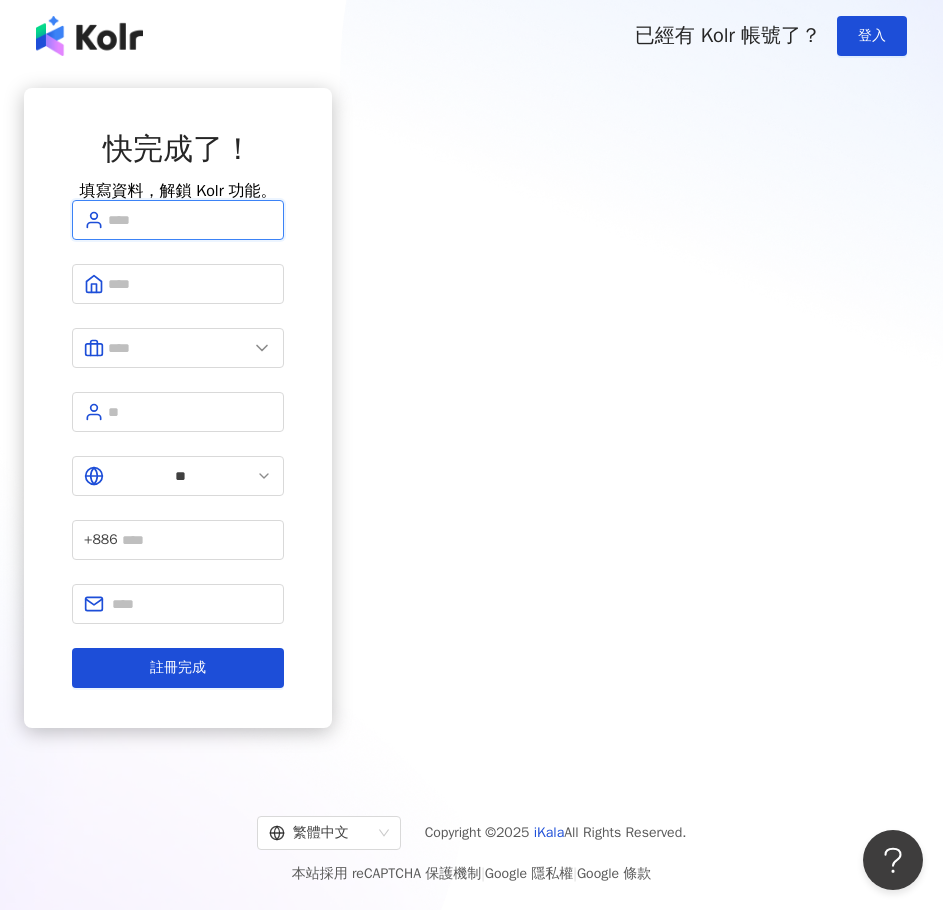 paste on "**********" 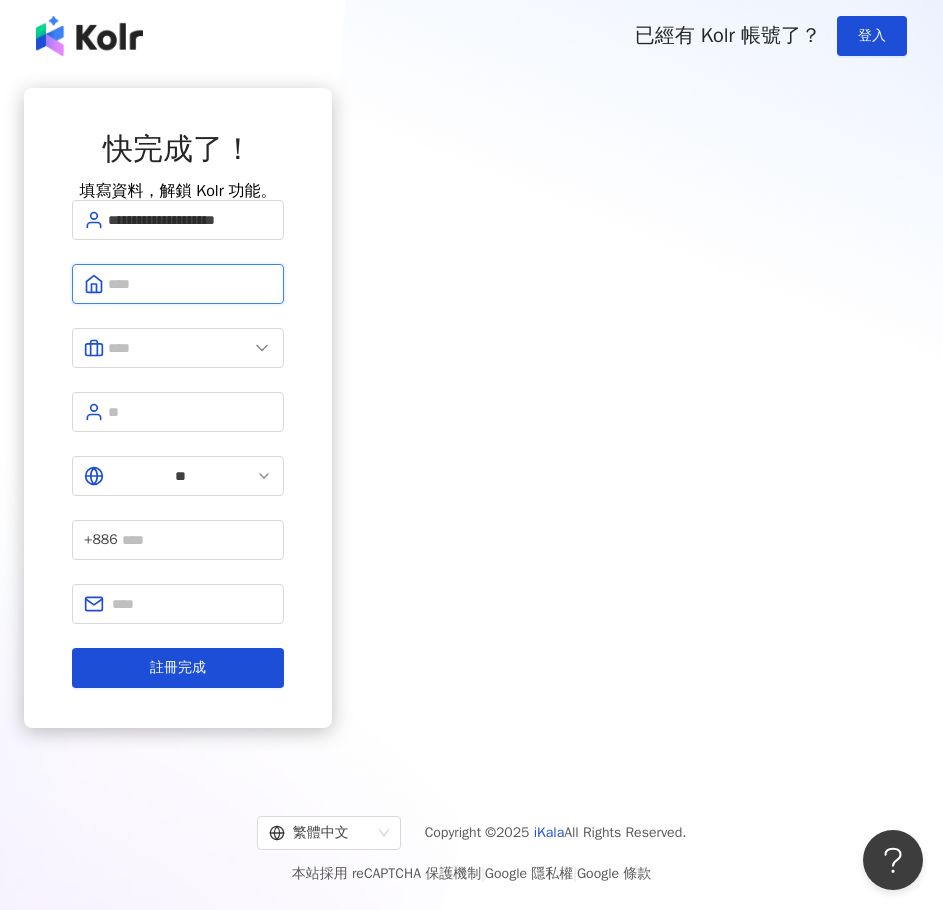 click at bounding box center (190, 284) 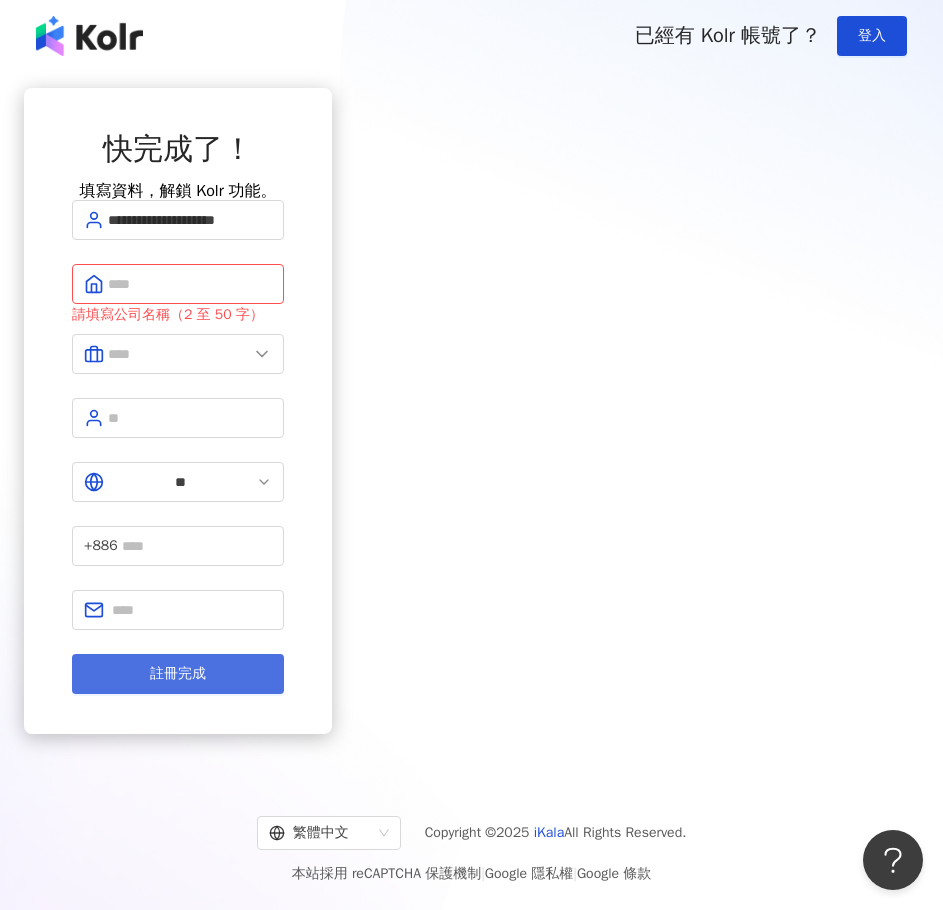 click on "註冊完成" at bounding box center (178, 674) 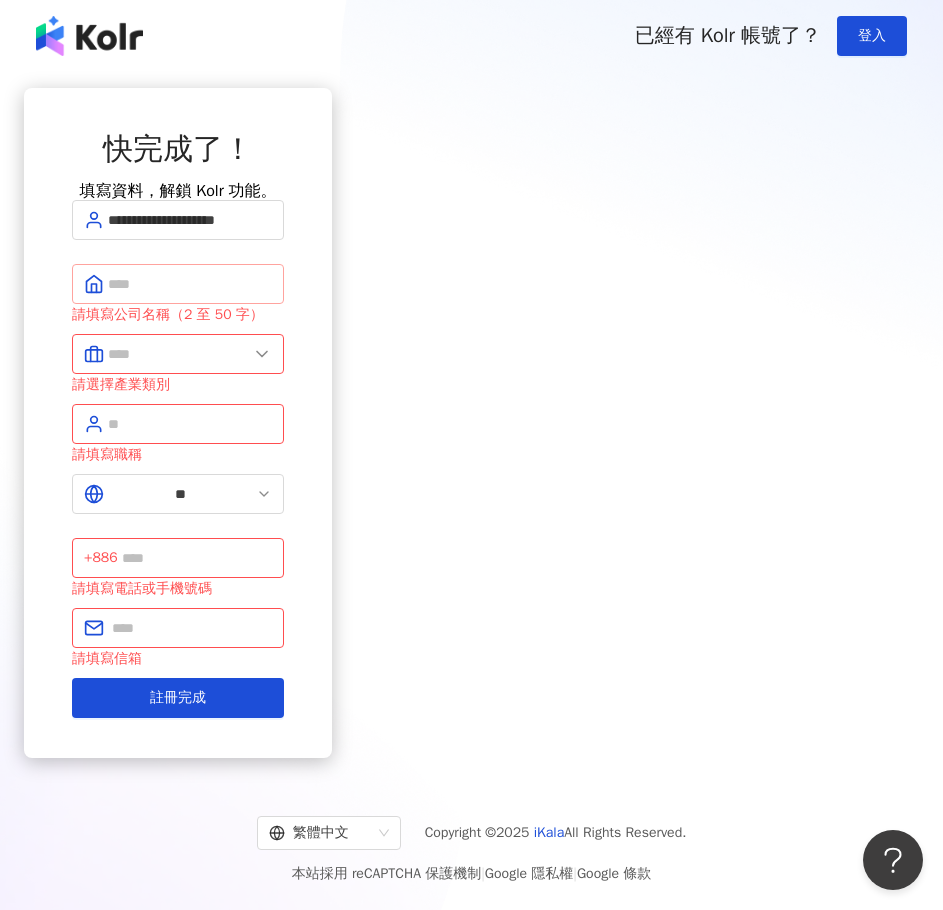 click at bounding box center (178, 284) 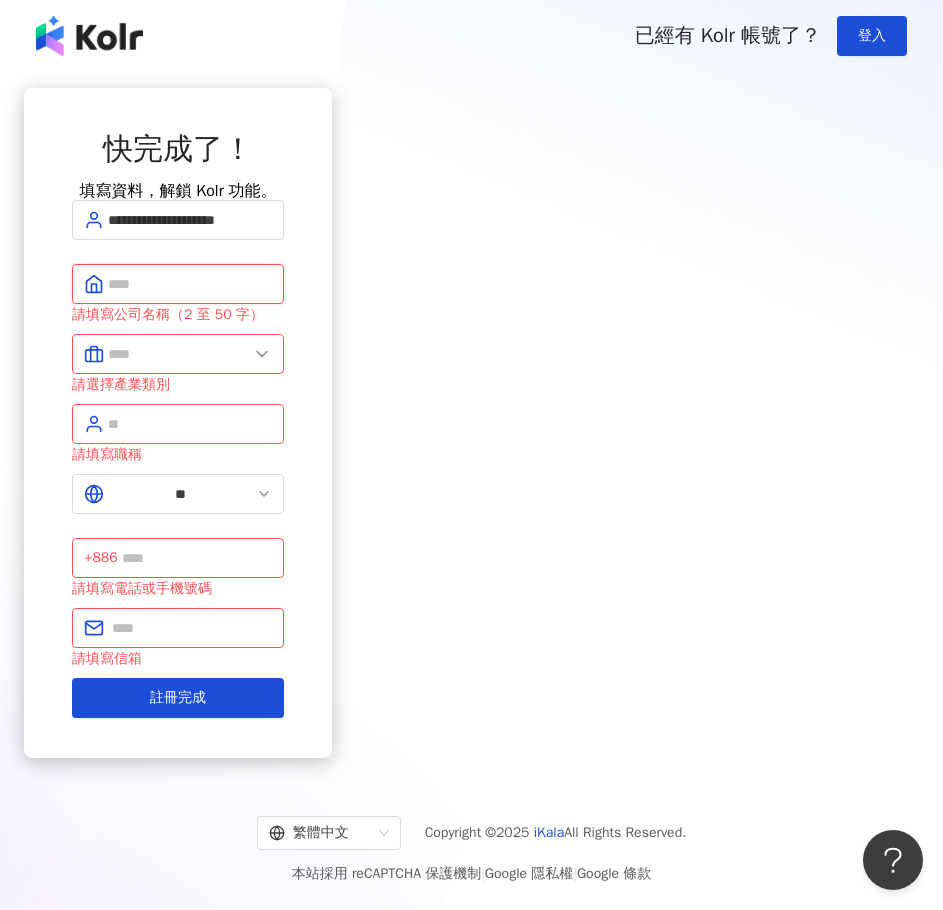 click at bounding box center [190, 284] 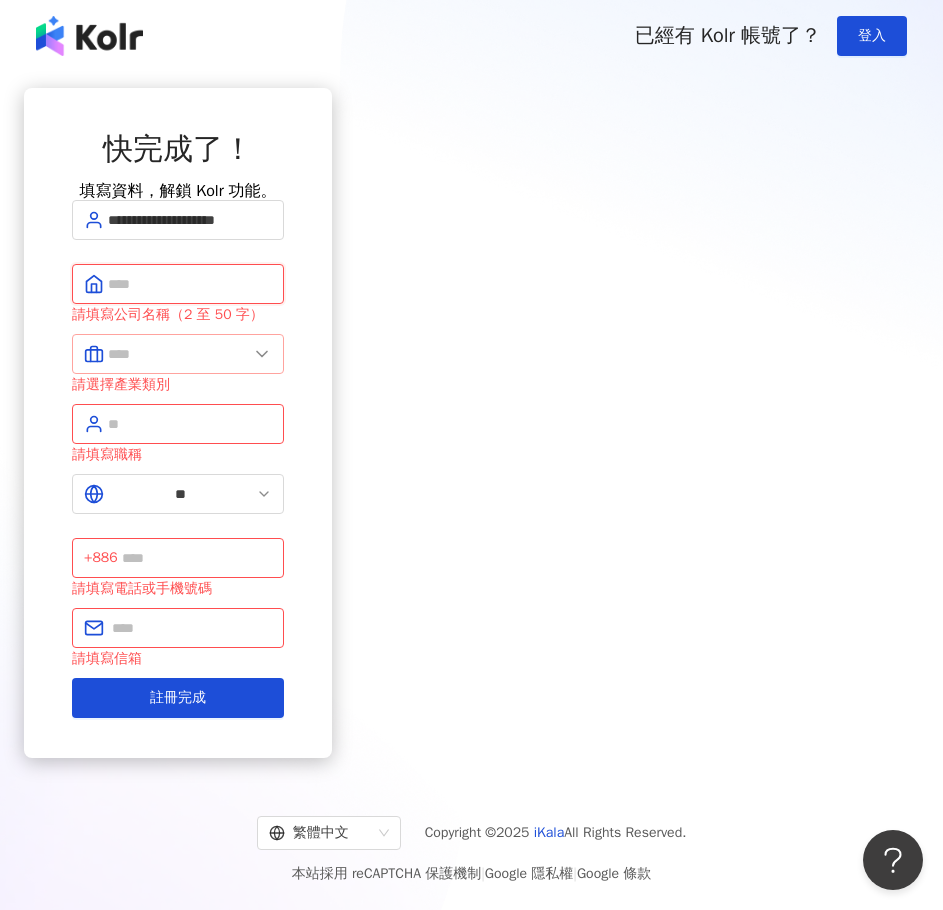 paste on "**********" 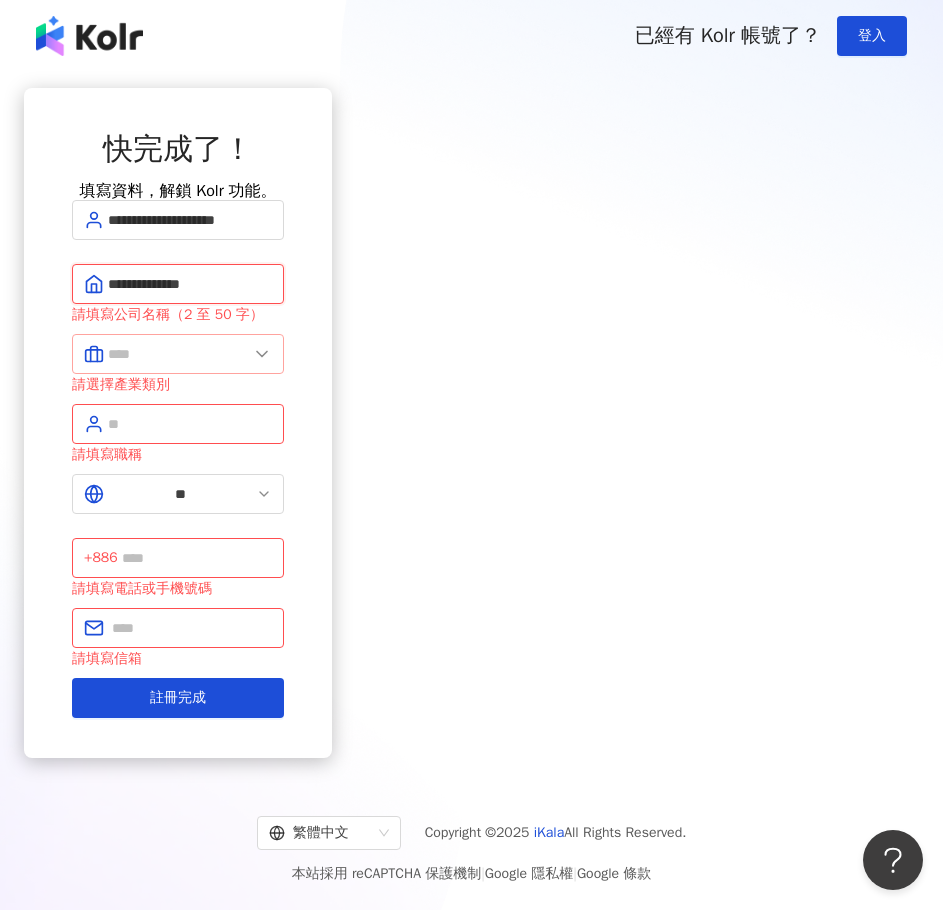 type on "**********" 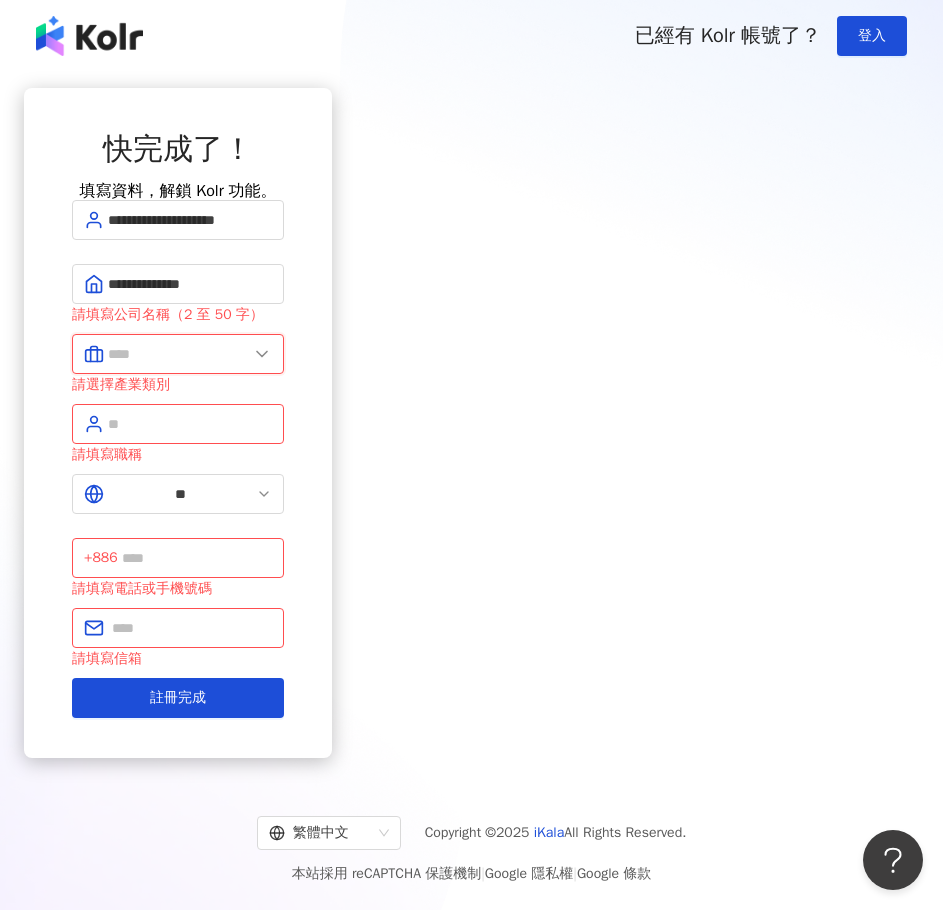 click at bounding box center [178, 354] 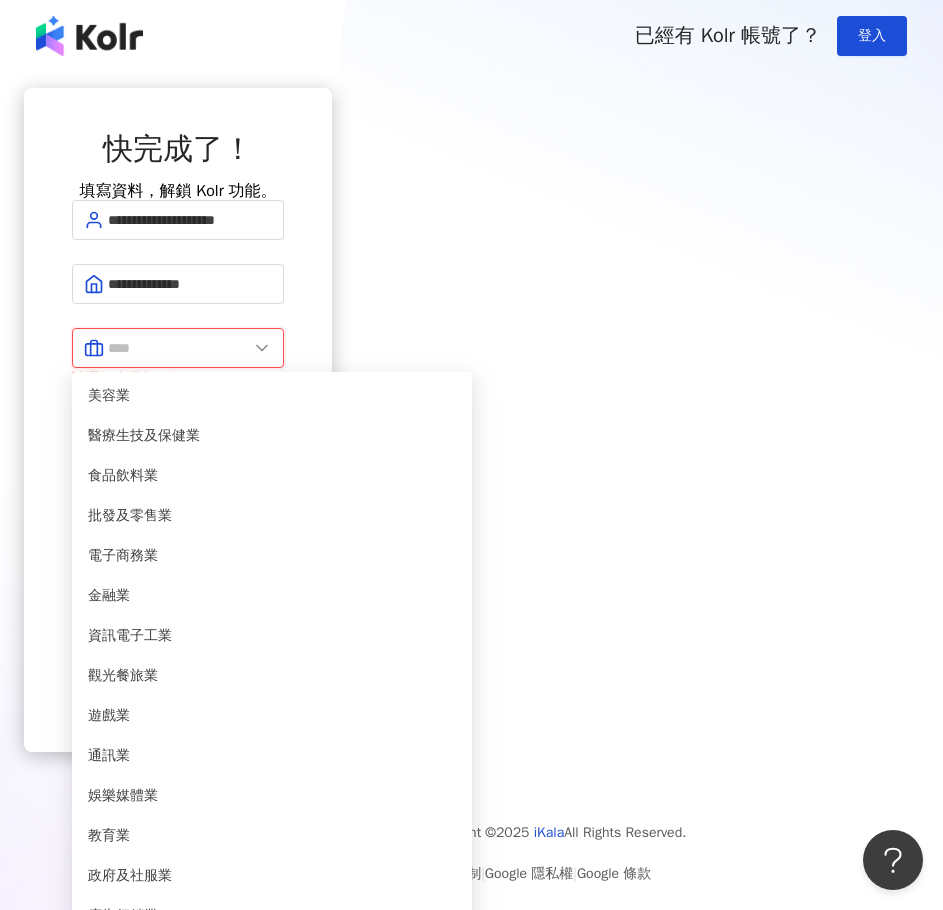 scroll, scrollTop: 408, scrollLeft: 0, axis: vertical 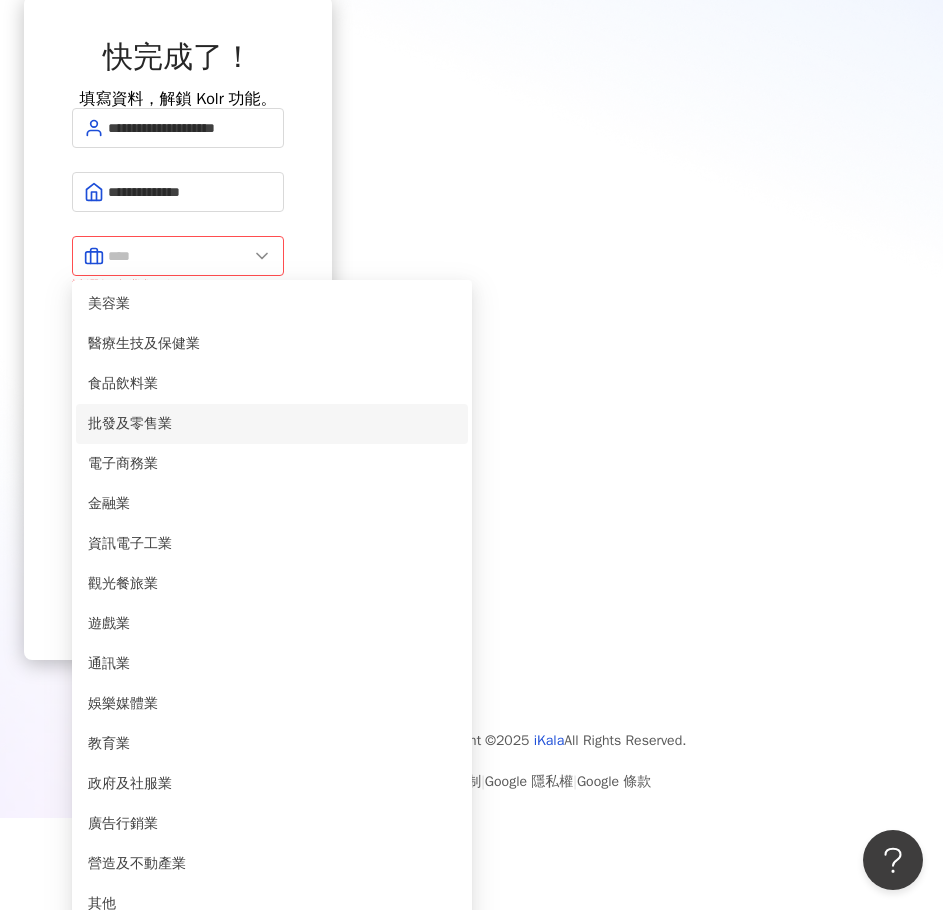 click on "批發及零售業" at bounding box center [272, 424] 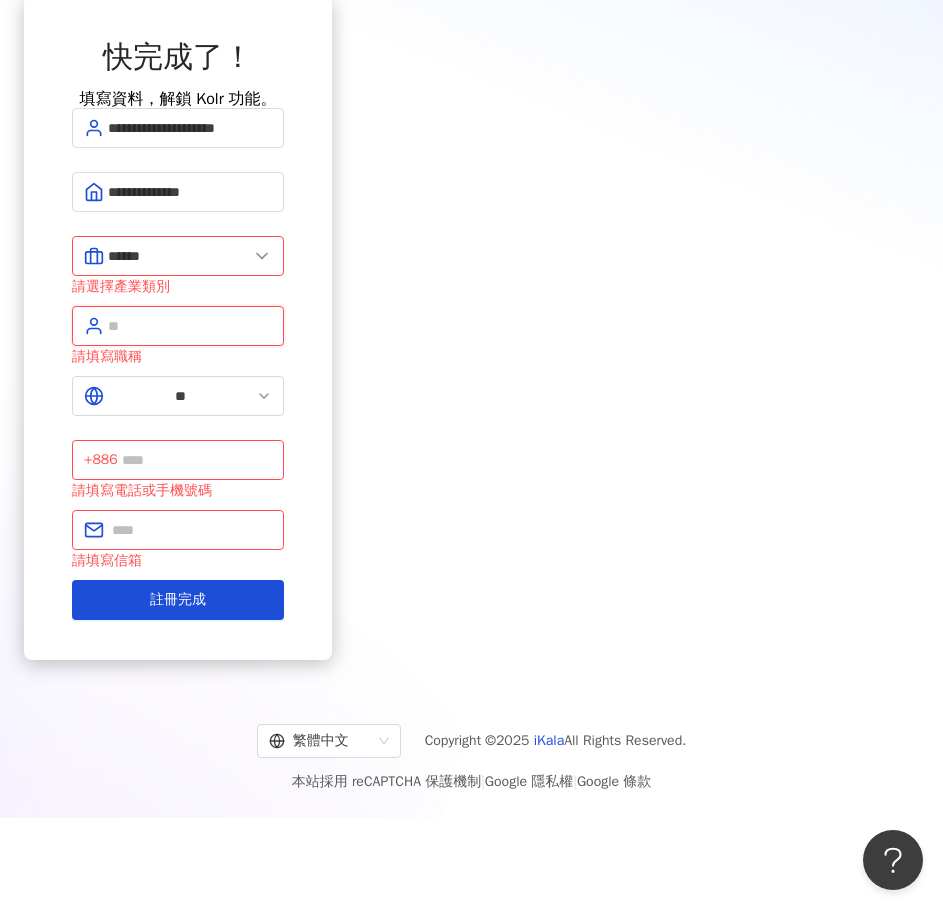 click at bounding box center [190, 326] 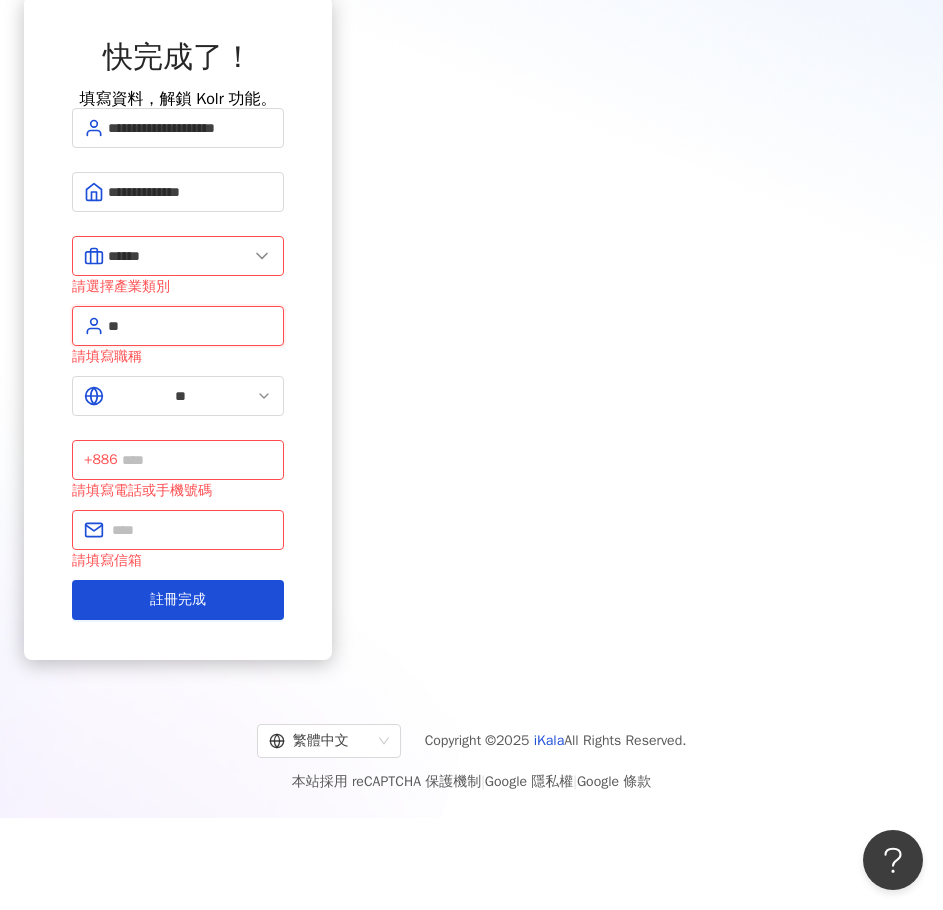 type on "*" 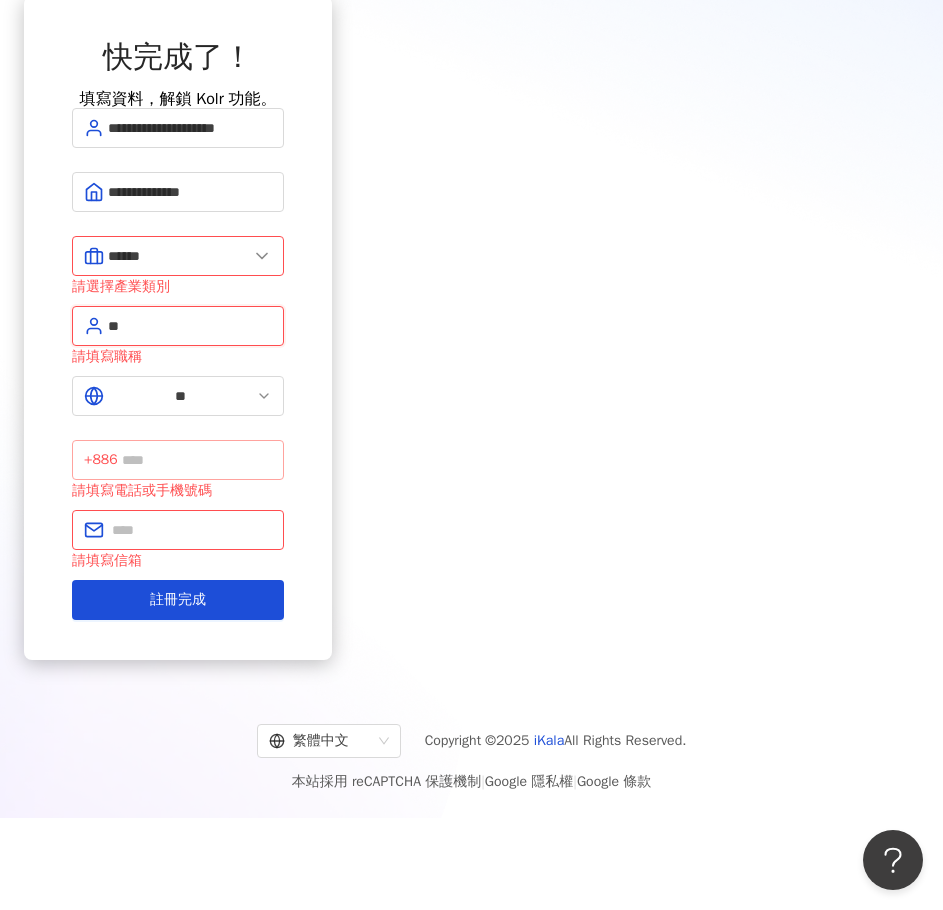 type on "**" 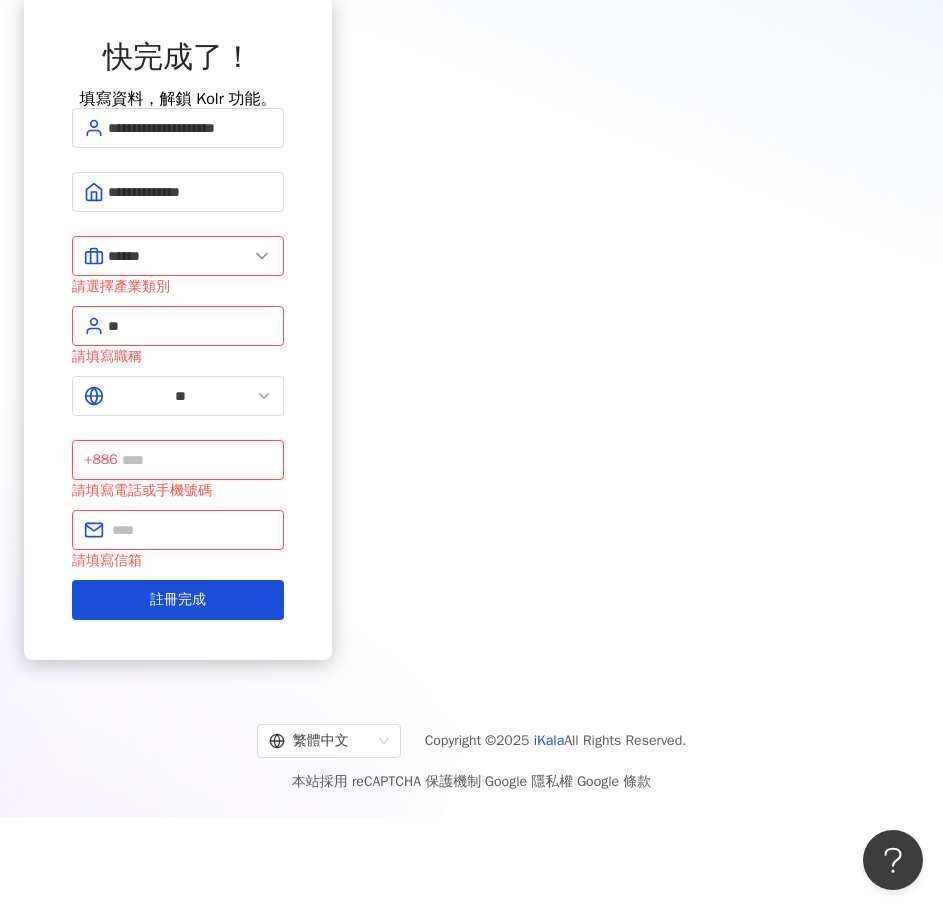 click at bounding box center [197, 460] 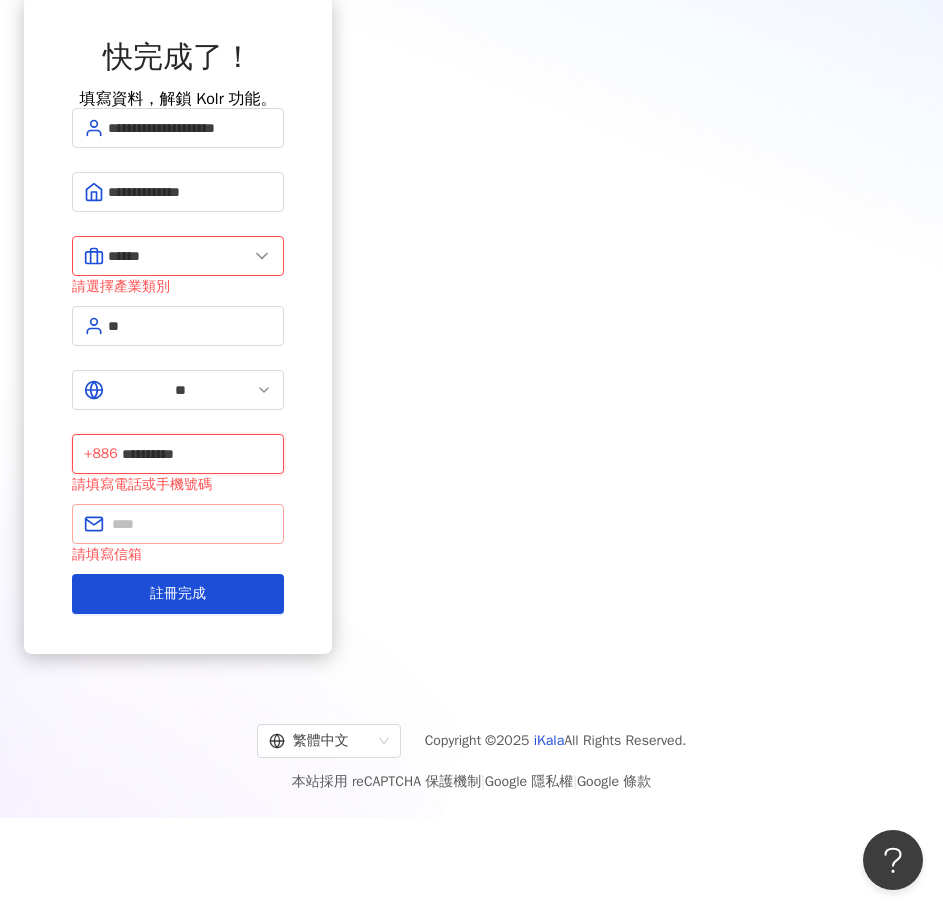 type on "**********" 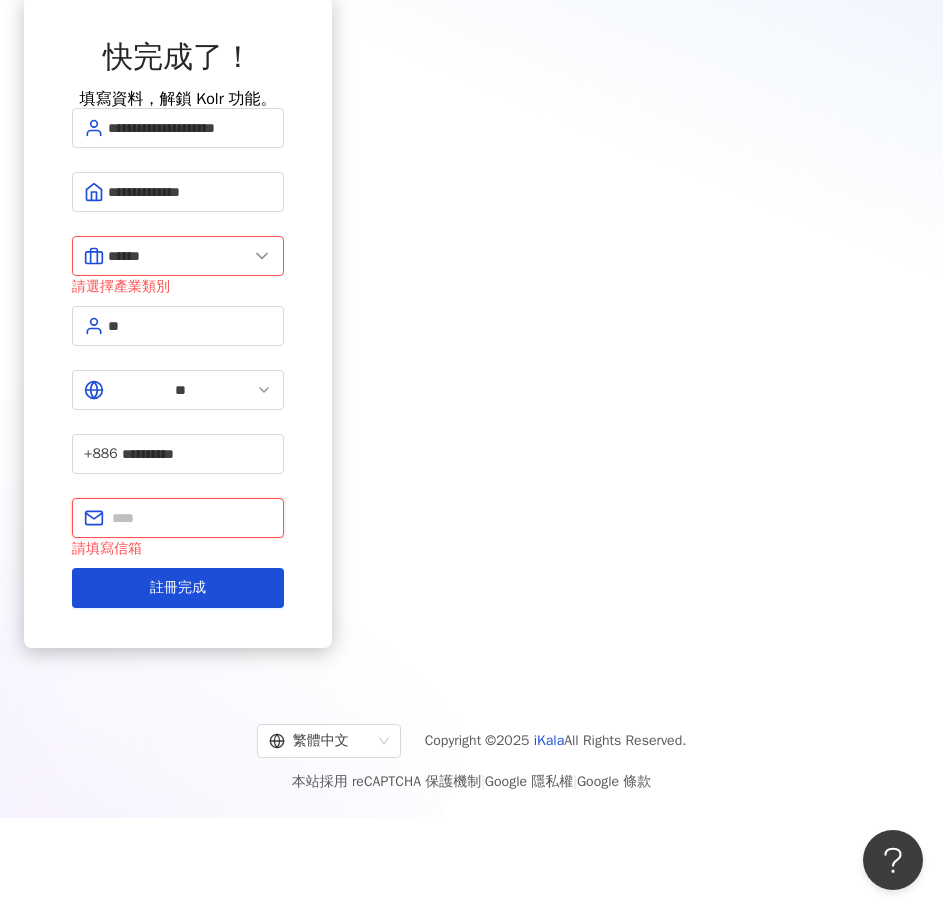 click at bounding box center [192, 518] 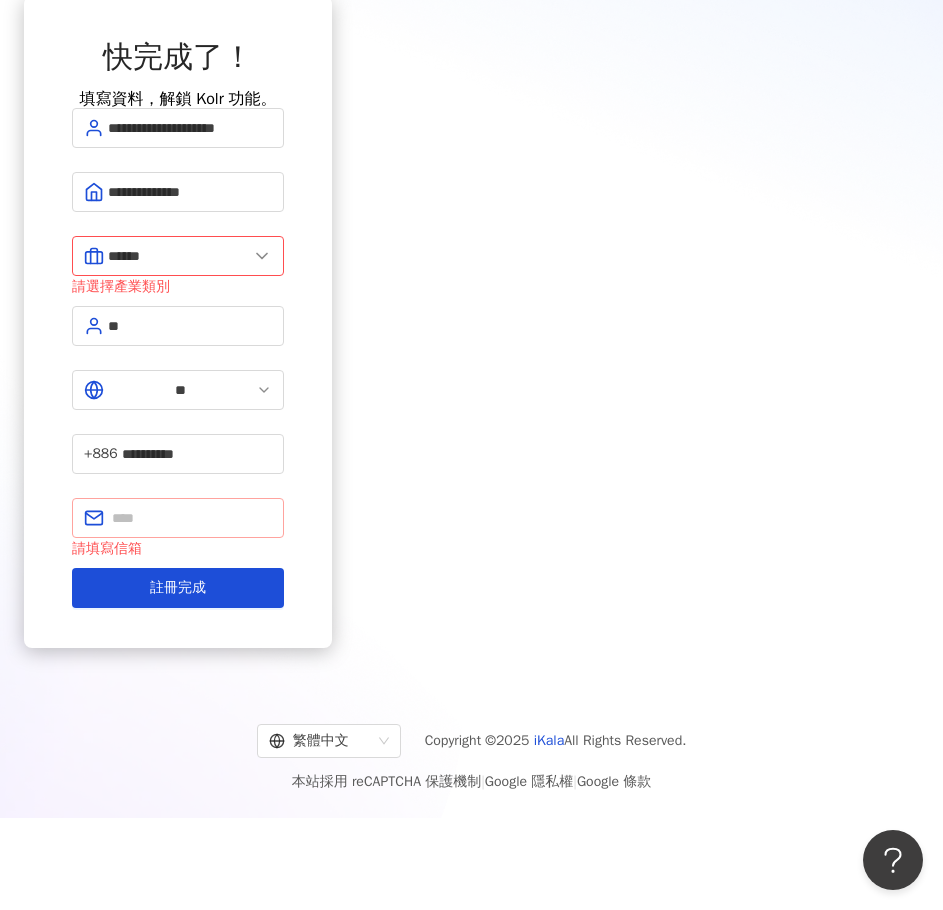 click at bounding box center [178, 518] 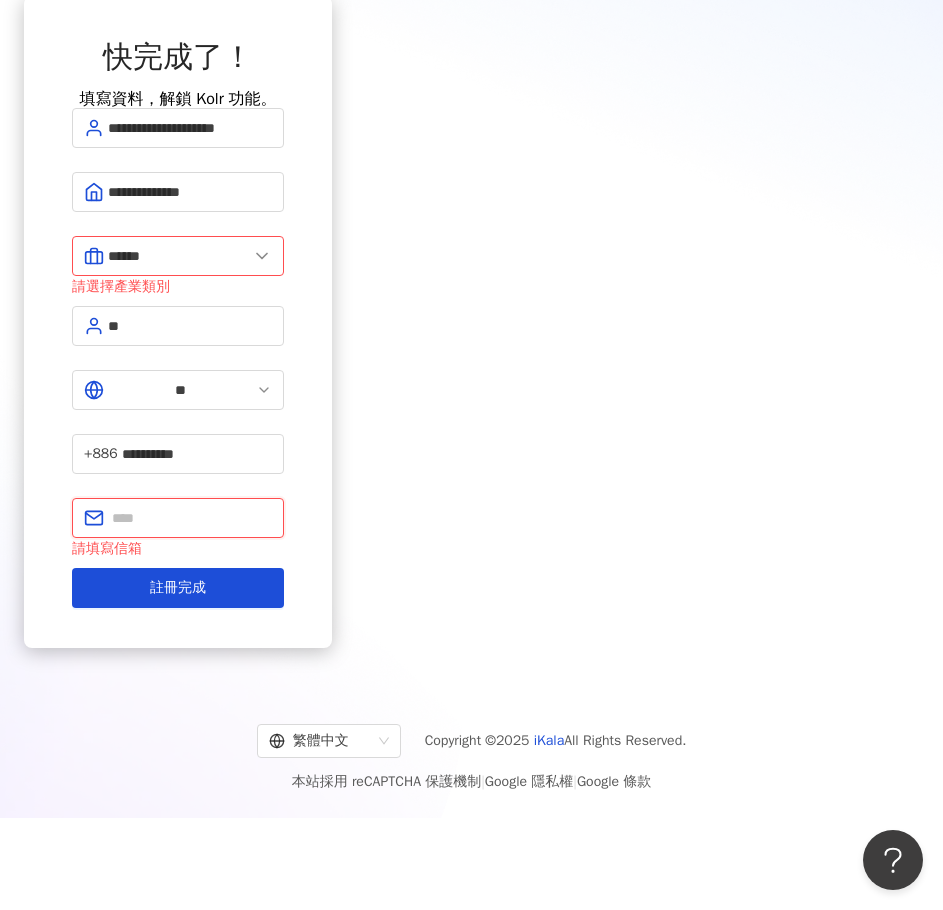 click at bounding box center [192, 518] 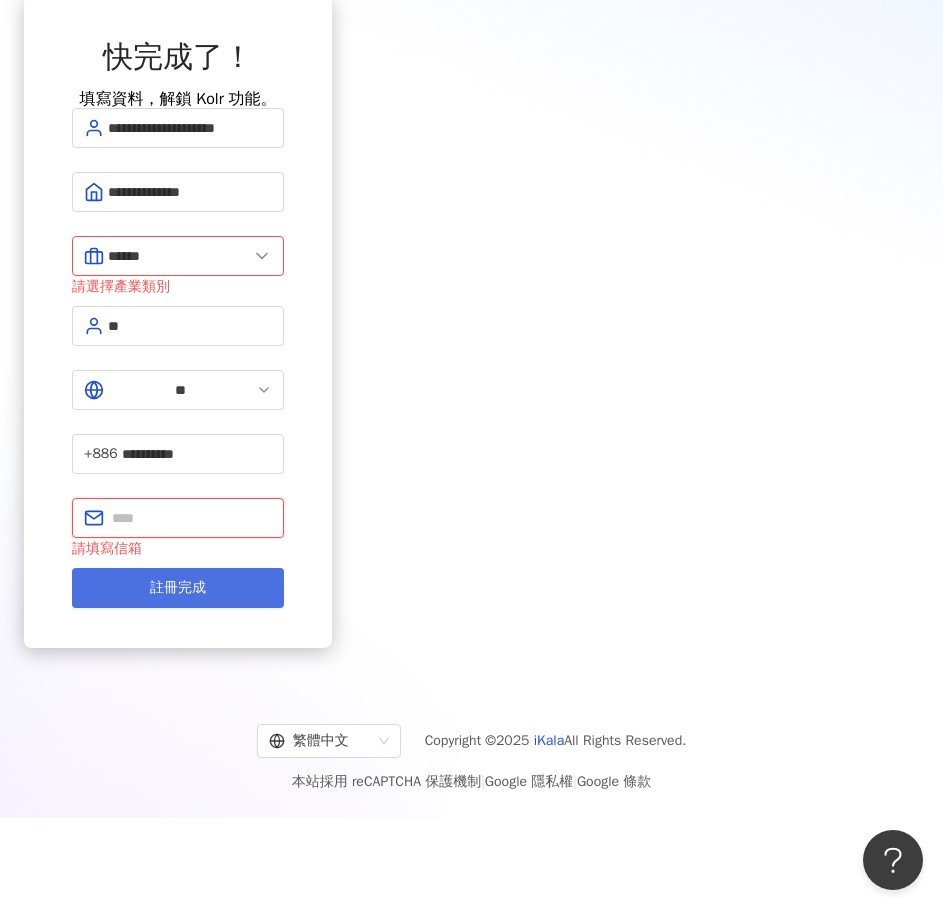 paste on "**********" 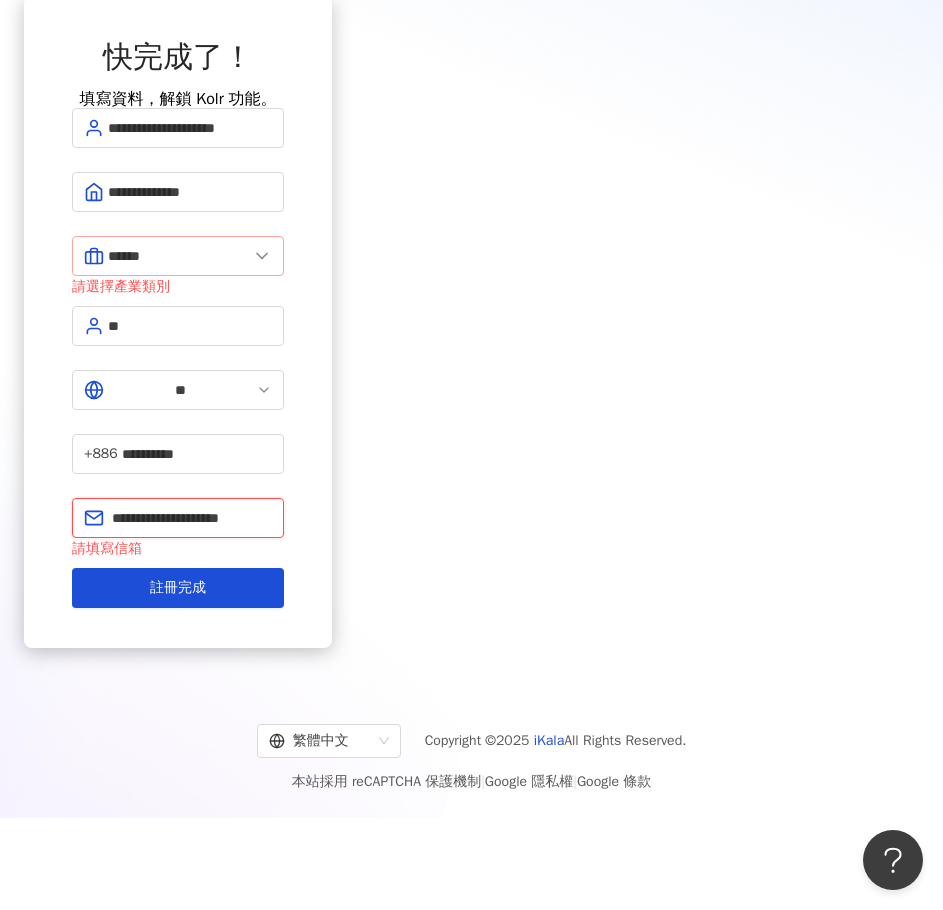 type on "**********" 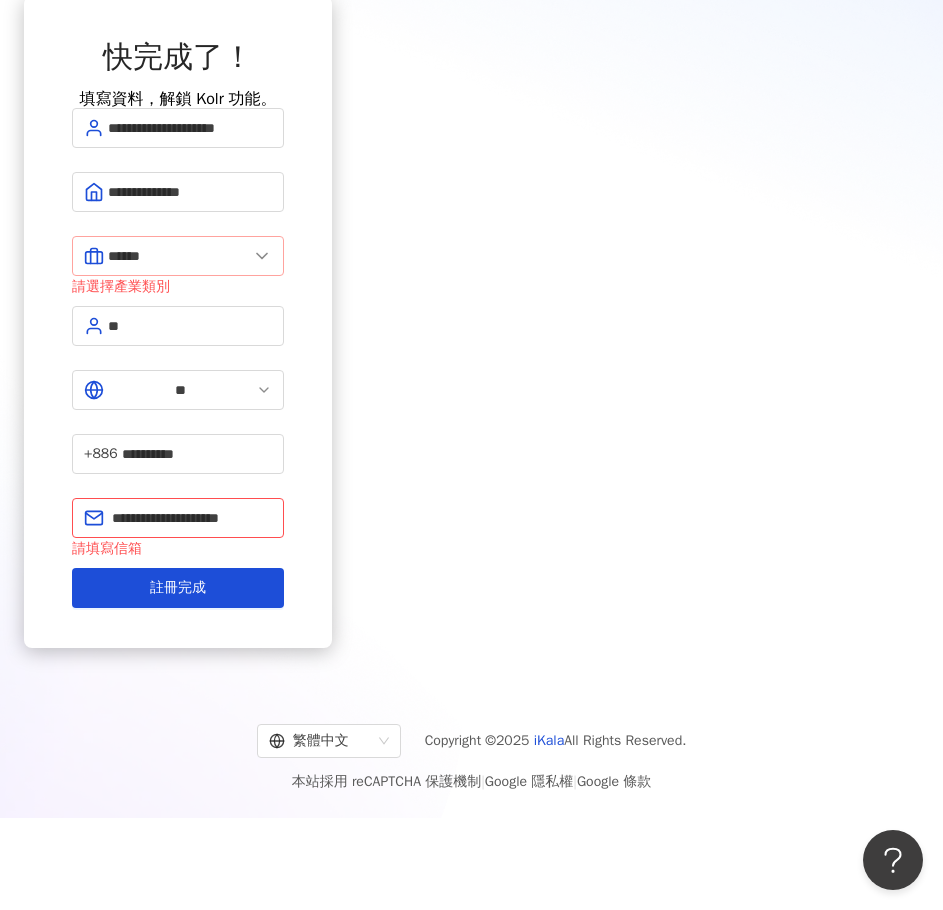click on "******" at bounding box center (178, 256) 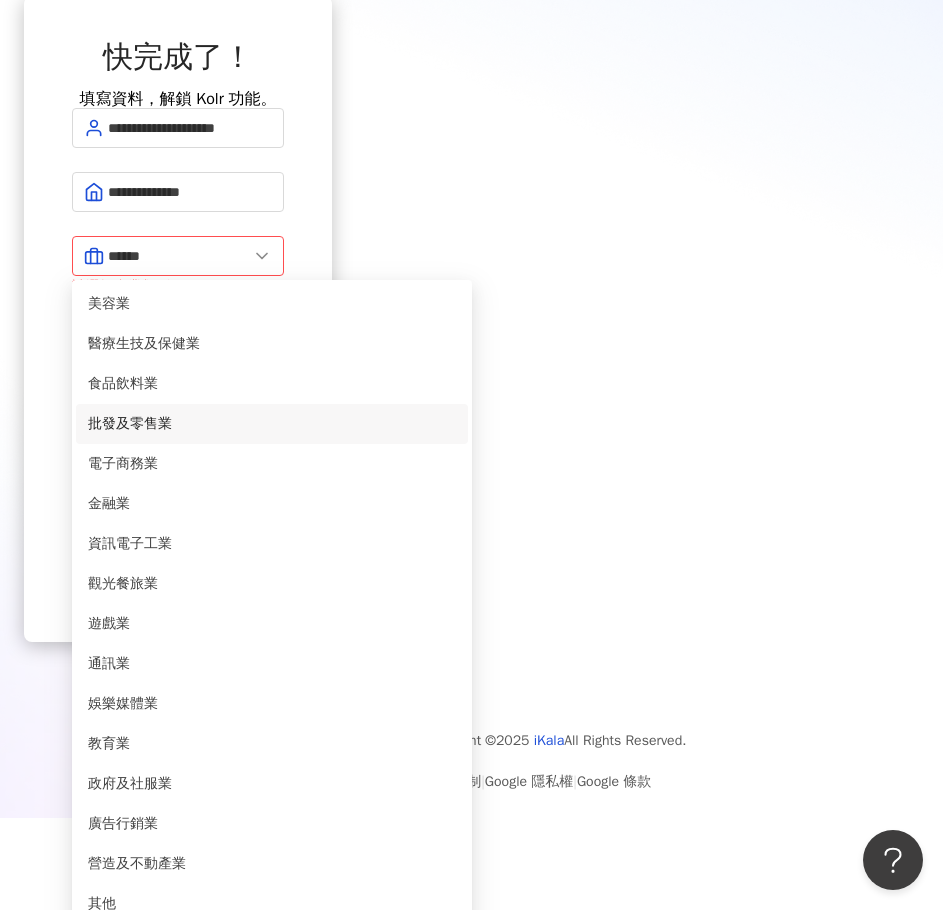 click on "**********" at bounding box center [178, 332] 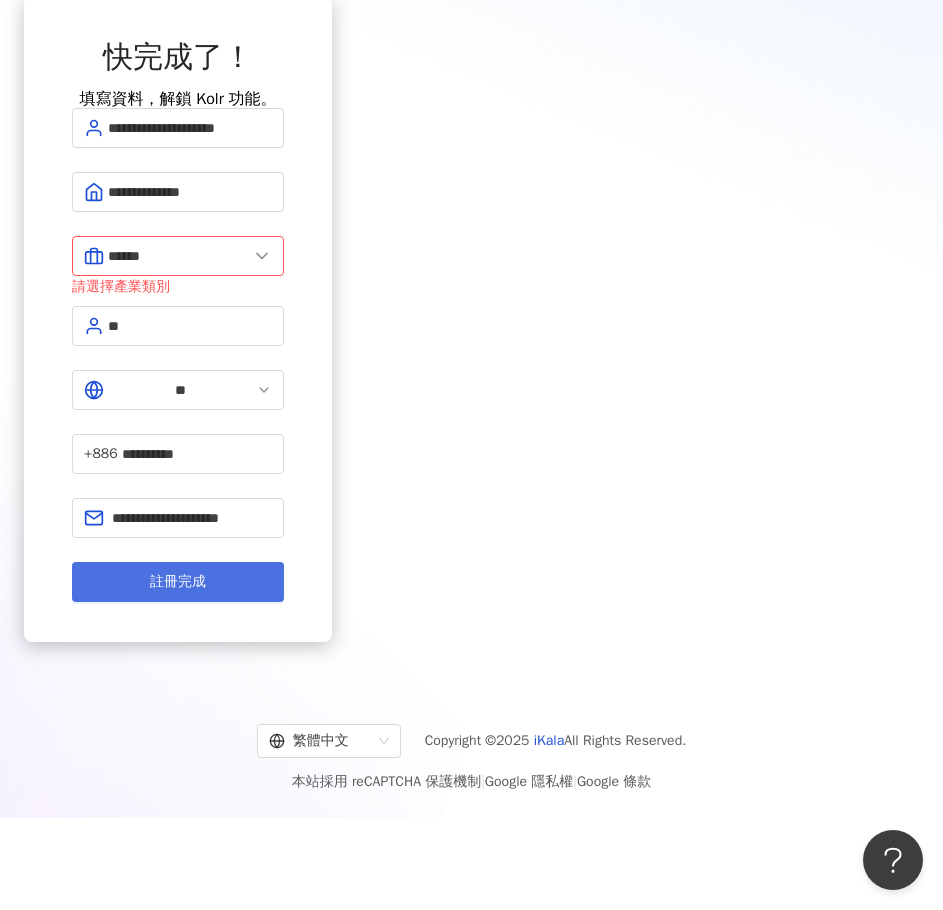 click on "註冊完成" at bounding box center [178, 582] 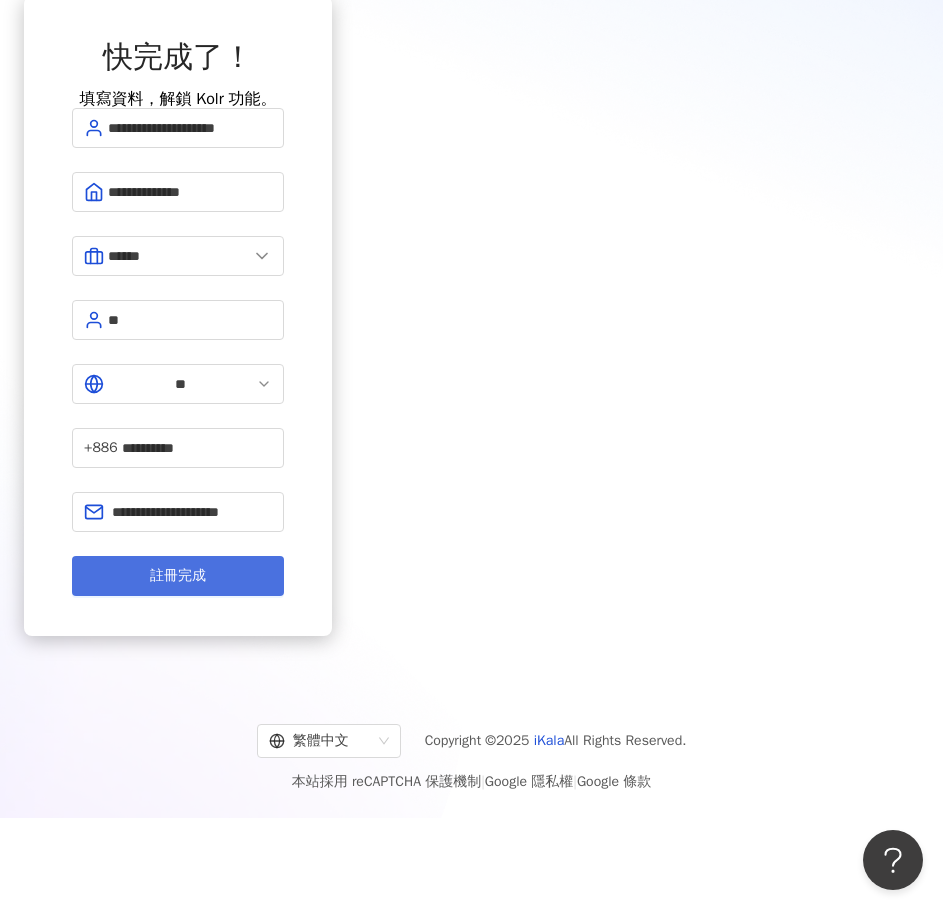scroll, scrollTop: 0, scrollLeft: 0, axis: both 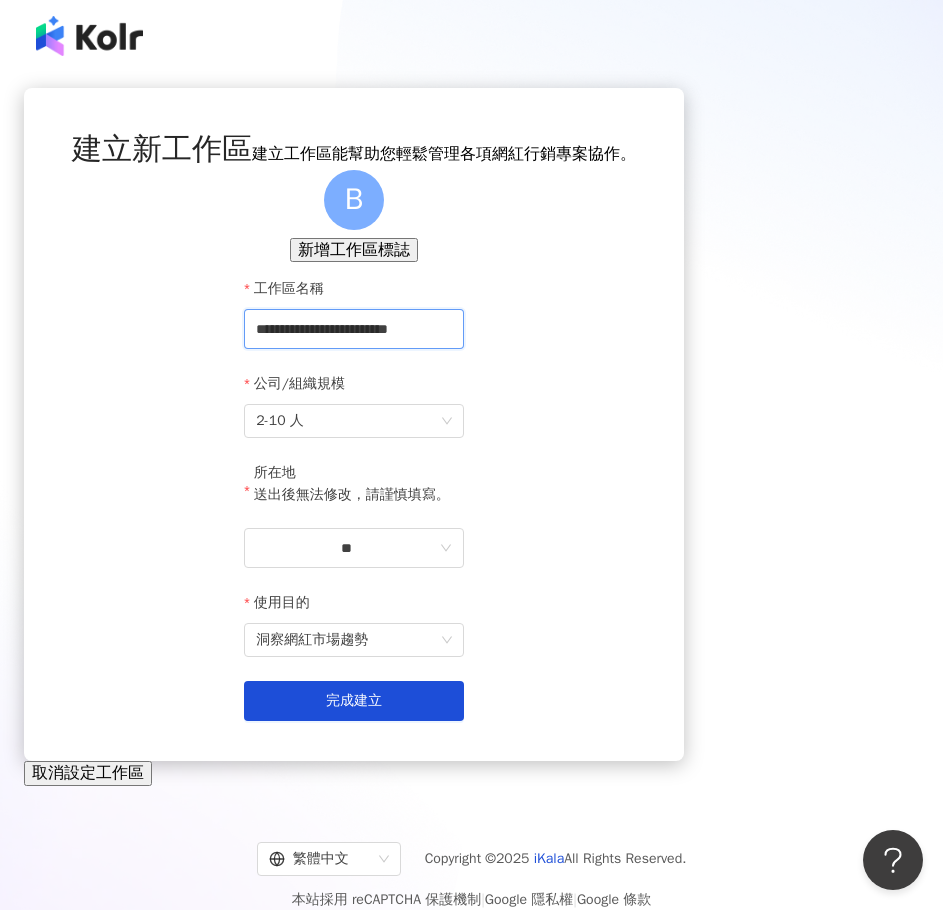 click on "**********" at bounding box center [354, 329] 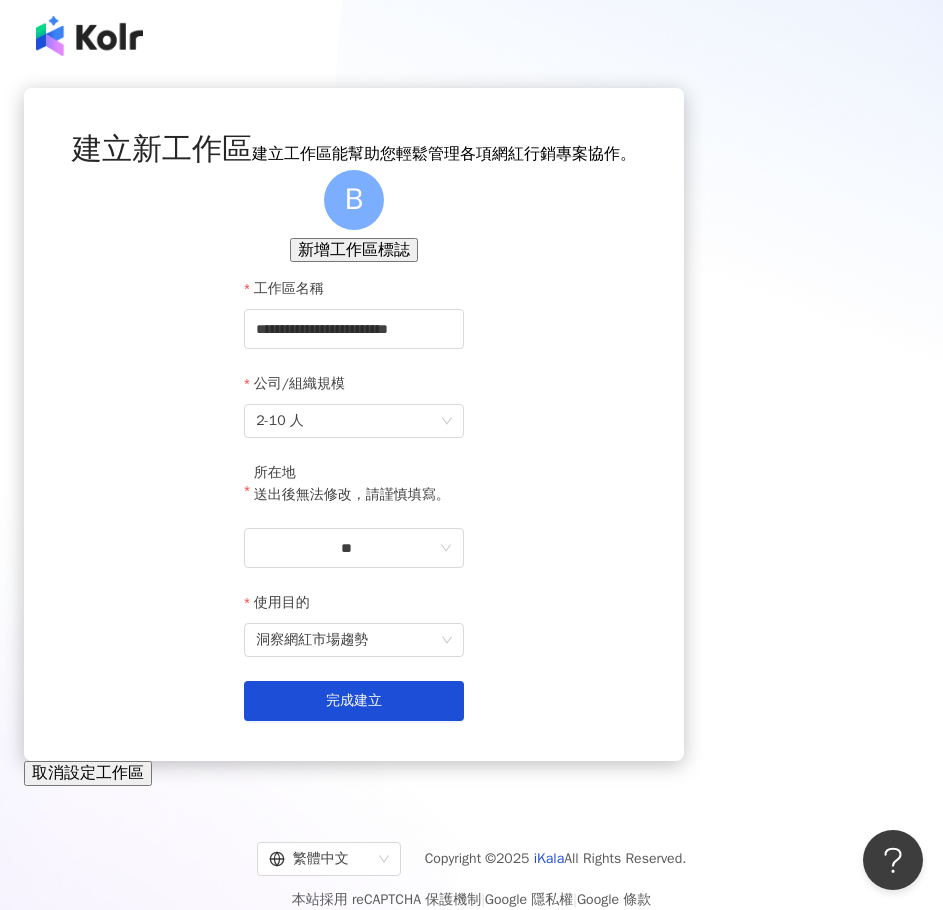click on "**********" at bounding box center [354, 445] 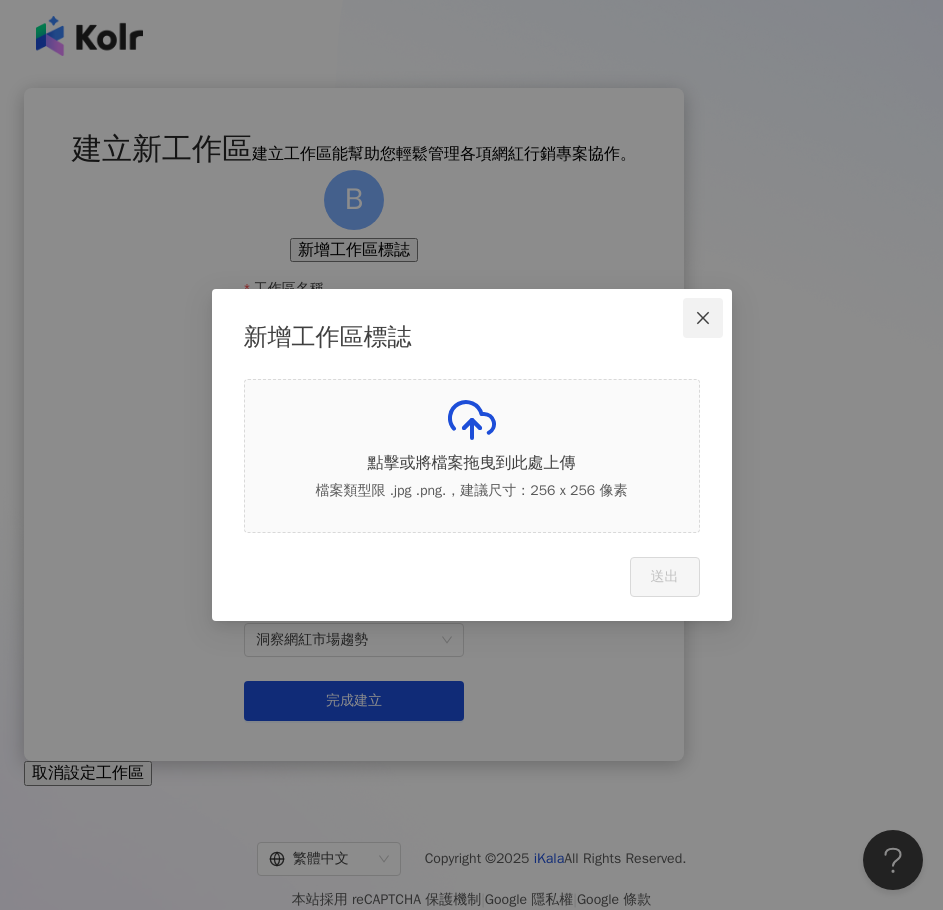click 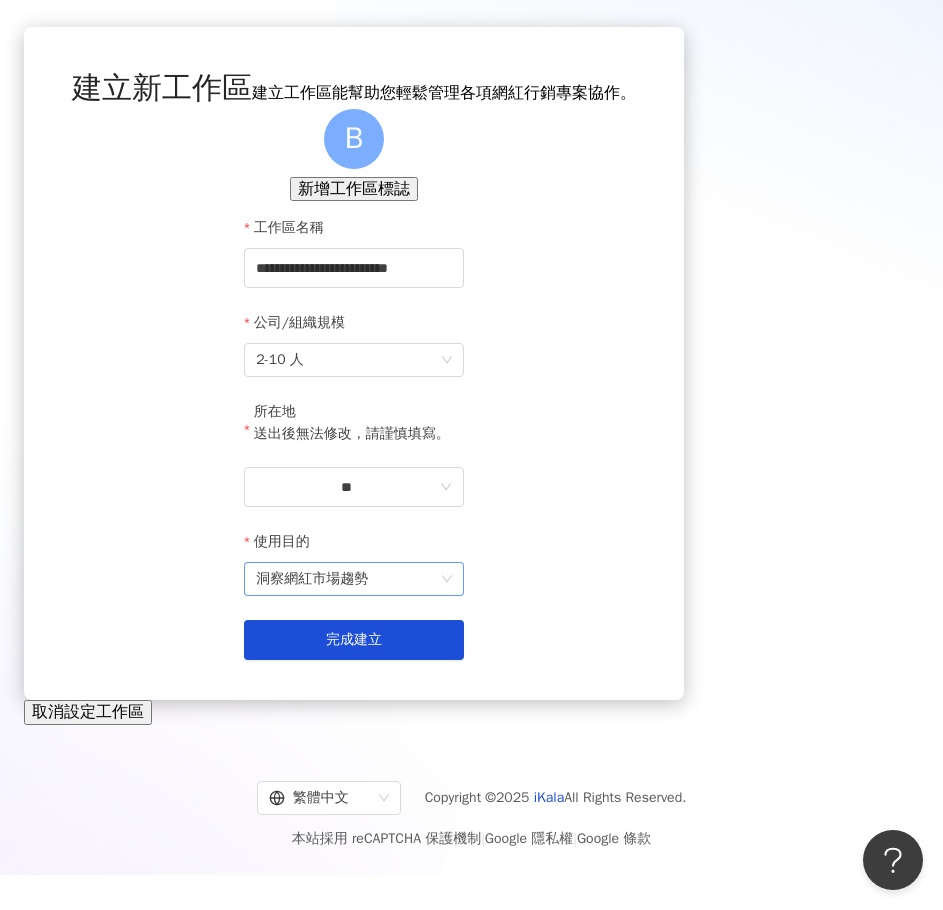 scroll, scrollTop: 96, scrollLeft: 0, axis: vertical 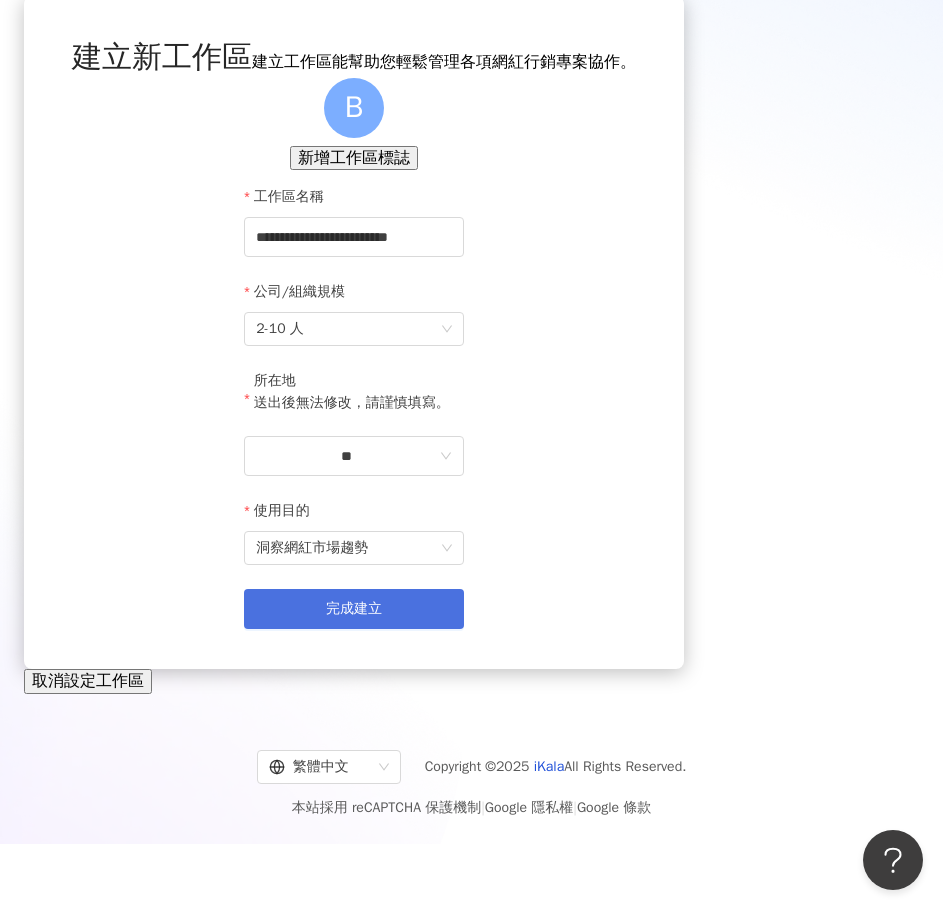 click on "完成建立" at bounding box center [354, 609] 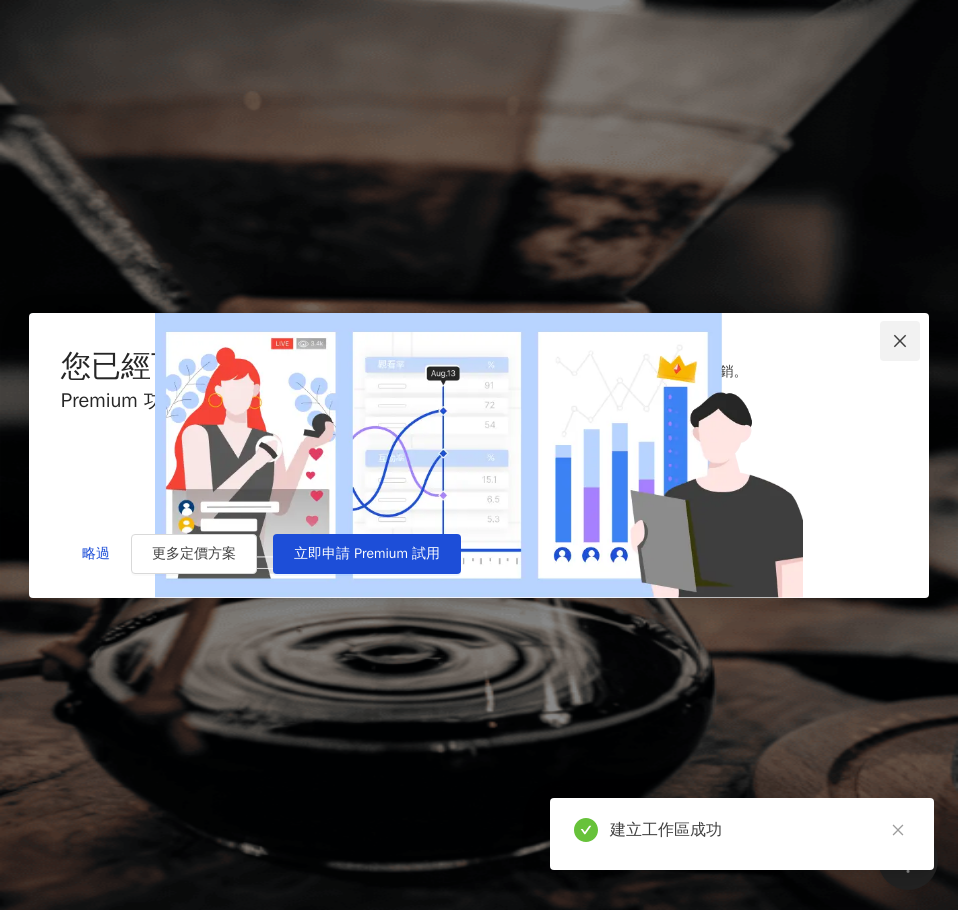 click at bounding box center (900, 341) 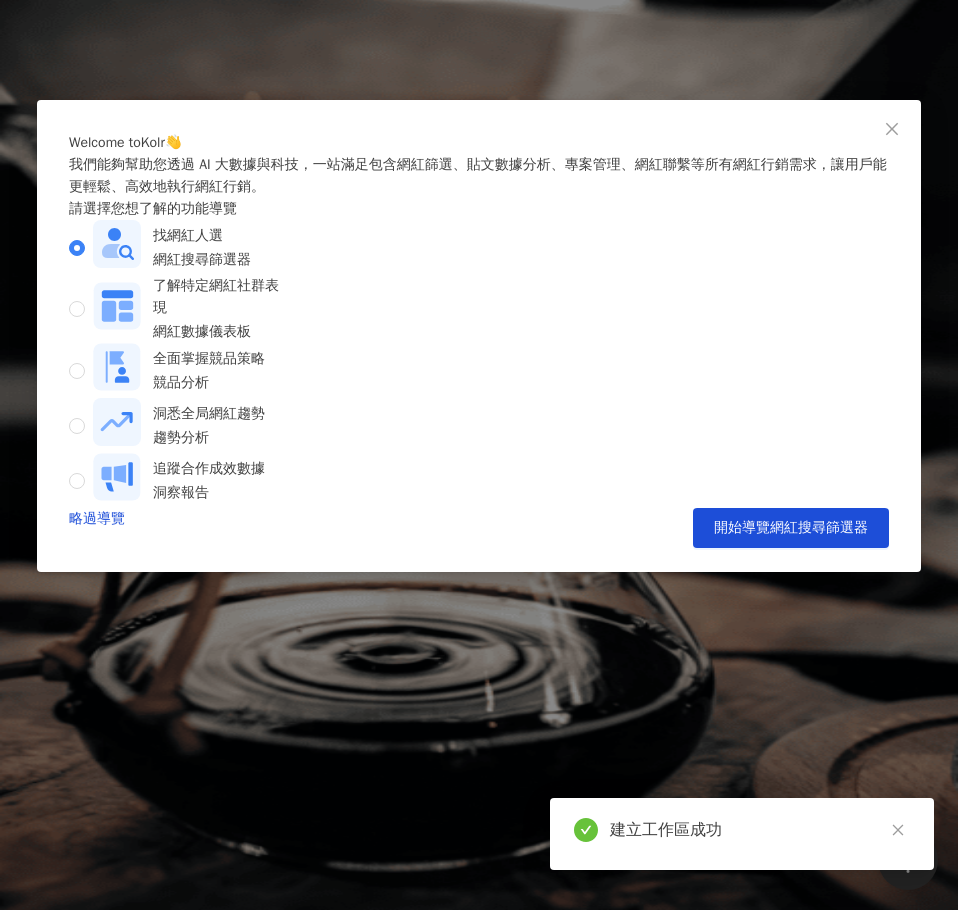 drag, startPoint x: 882, startPoint y: 131, endPoint x: 886, endPoint y: 68, distance: 63.126858 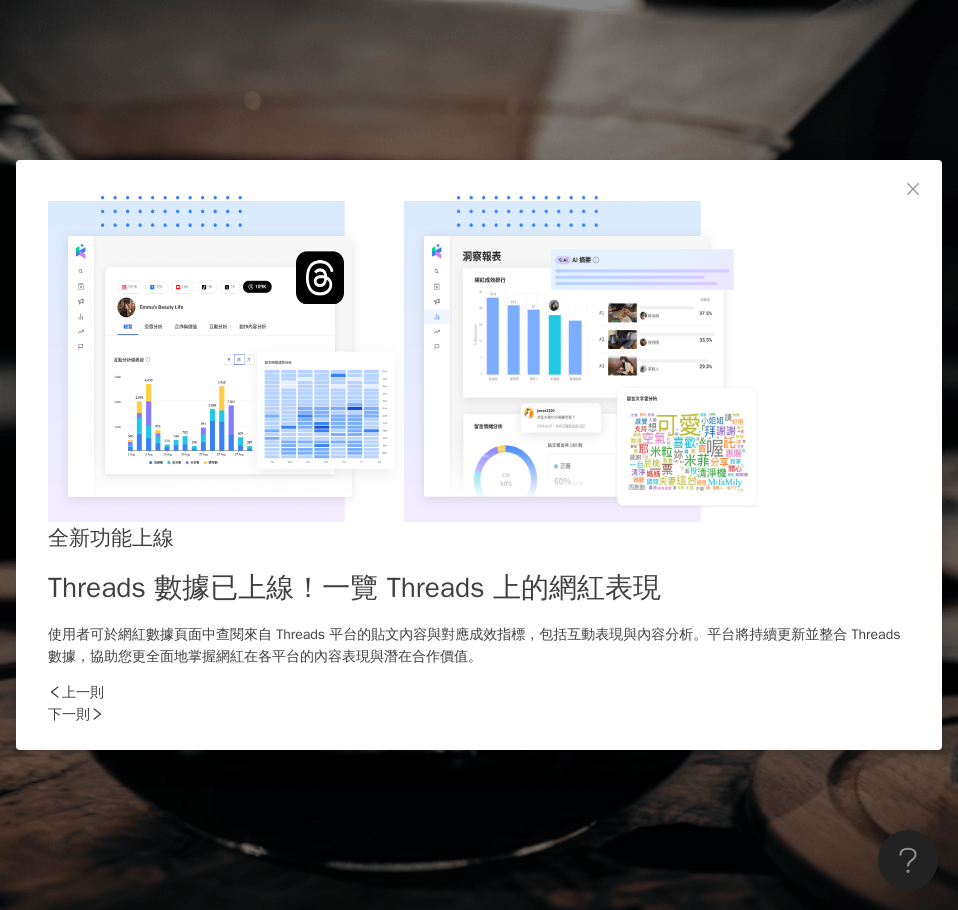 click on "上一則 下一則" at bounding box center [479, 704] 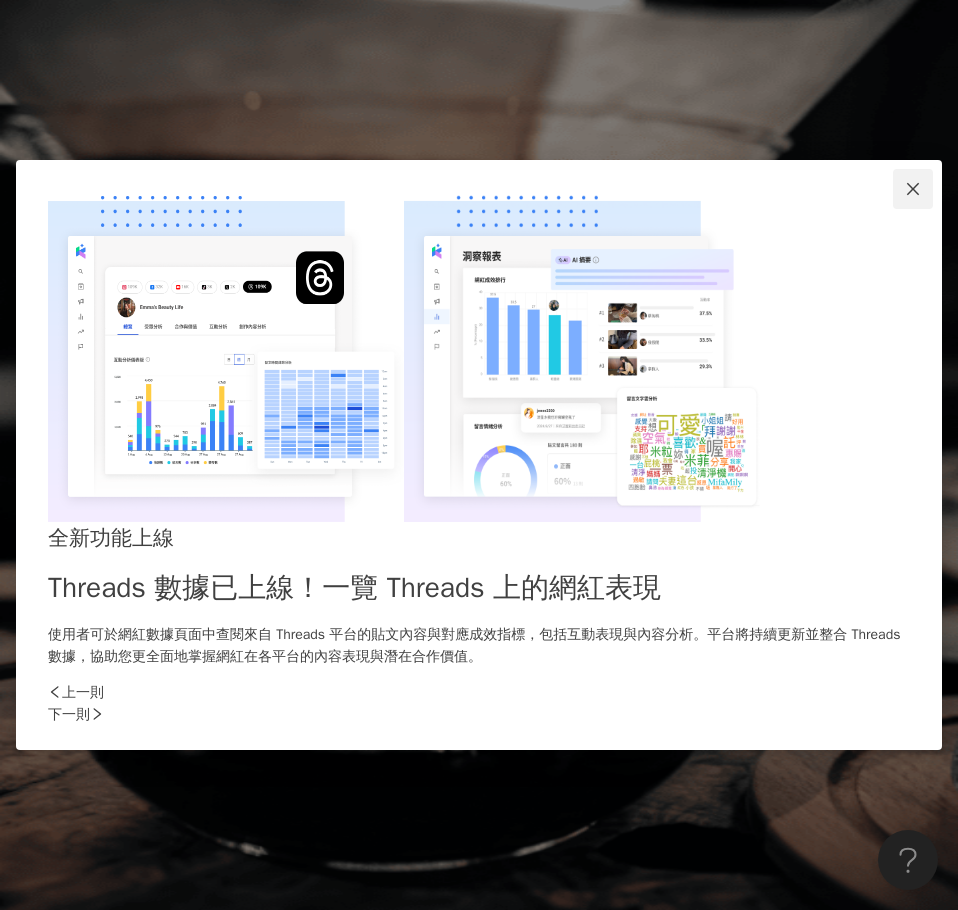 click at bounding box center [913, 189] 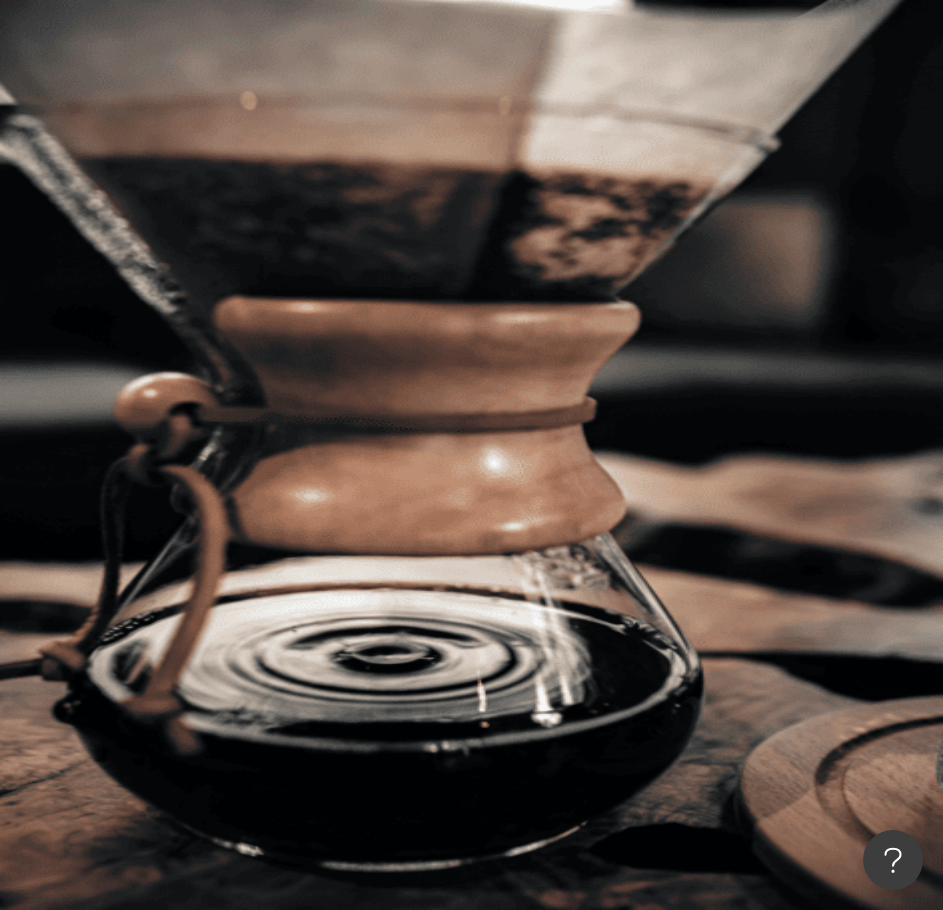 click on "B" at bounding box center (589, 360) 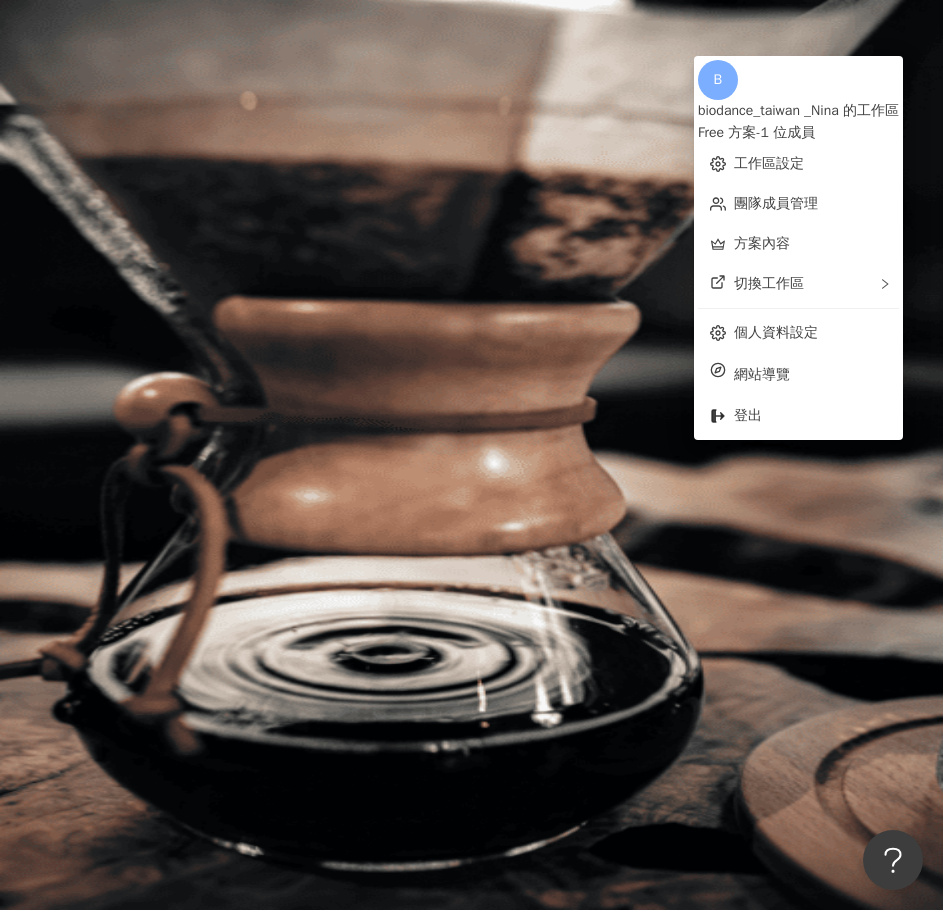 click on "Free 方案  -  1 位成員" at bounding box center [798, 133] 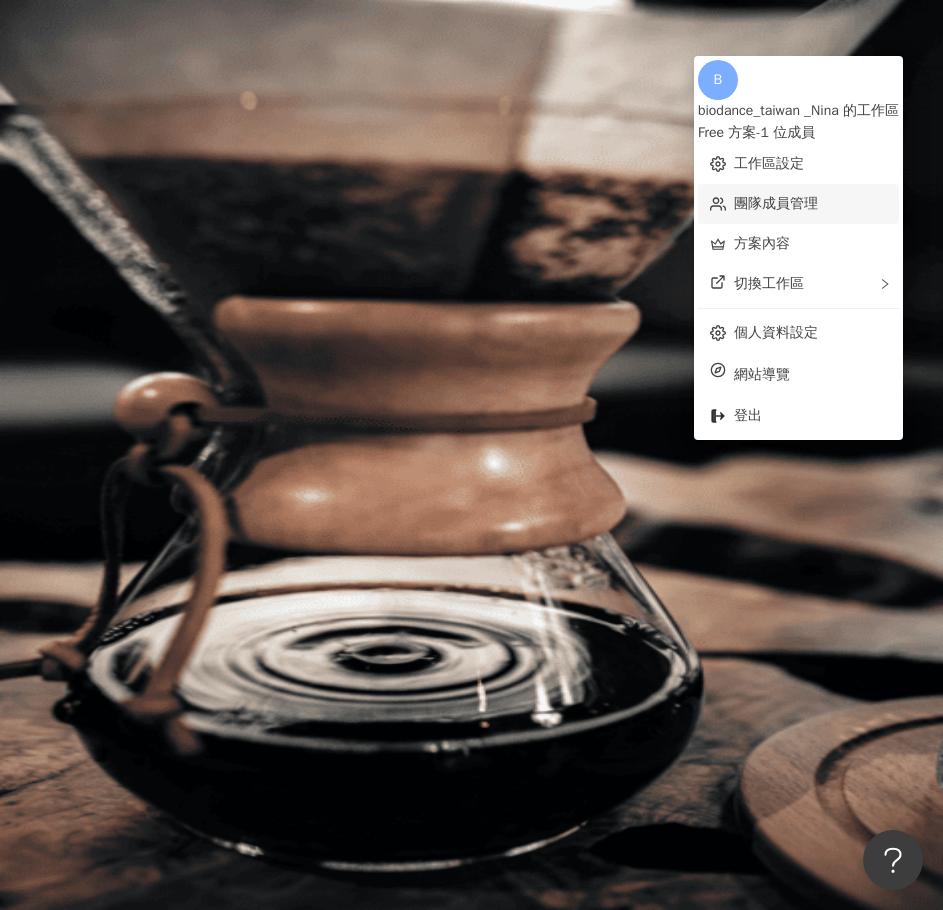 click on "團隊成員管理" at bounding box center (776, 203) 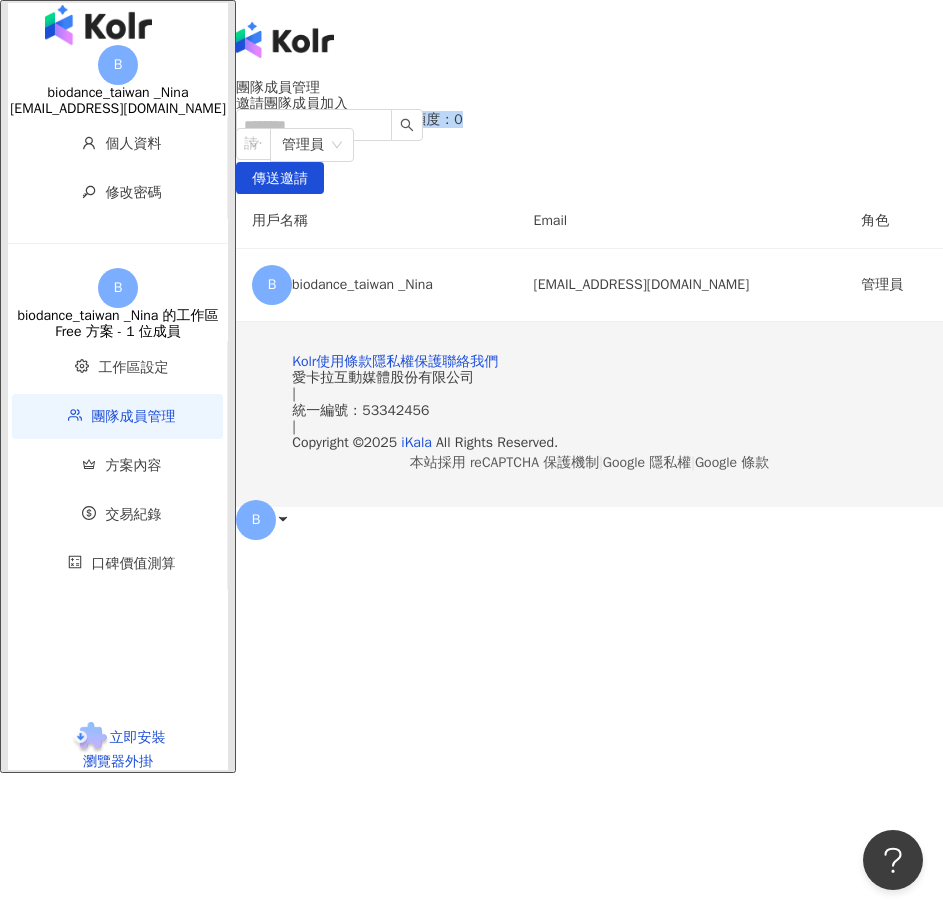 drag, startPoint x: 413, startPoint y: 288, endPoint x: 592, endPoint y: 271, distance: 179.80545 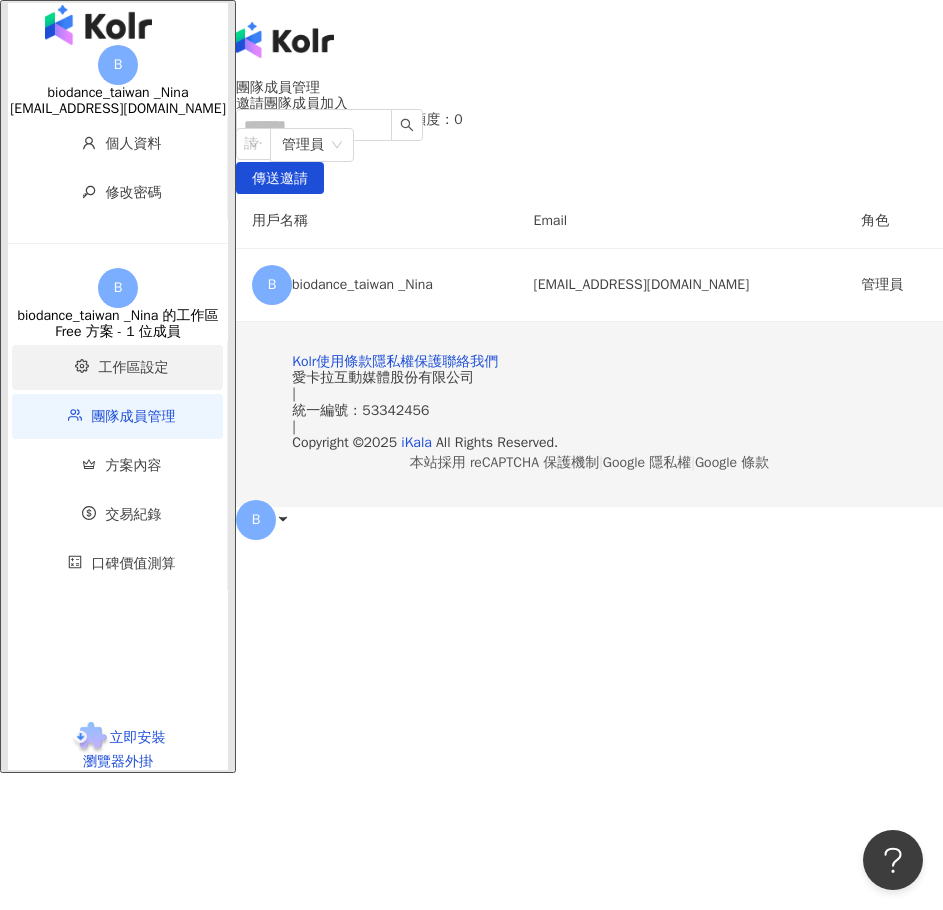 click on "工作區設定" at bounding box center [121, 367] 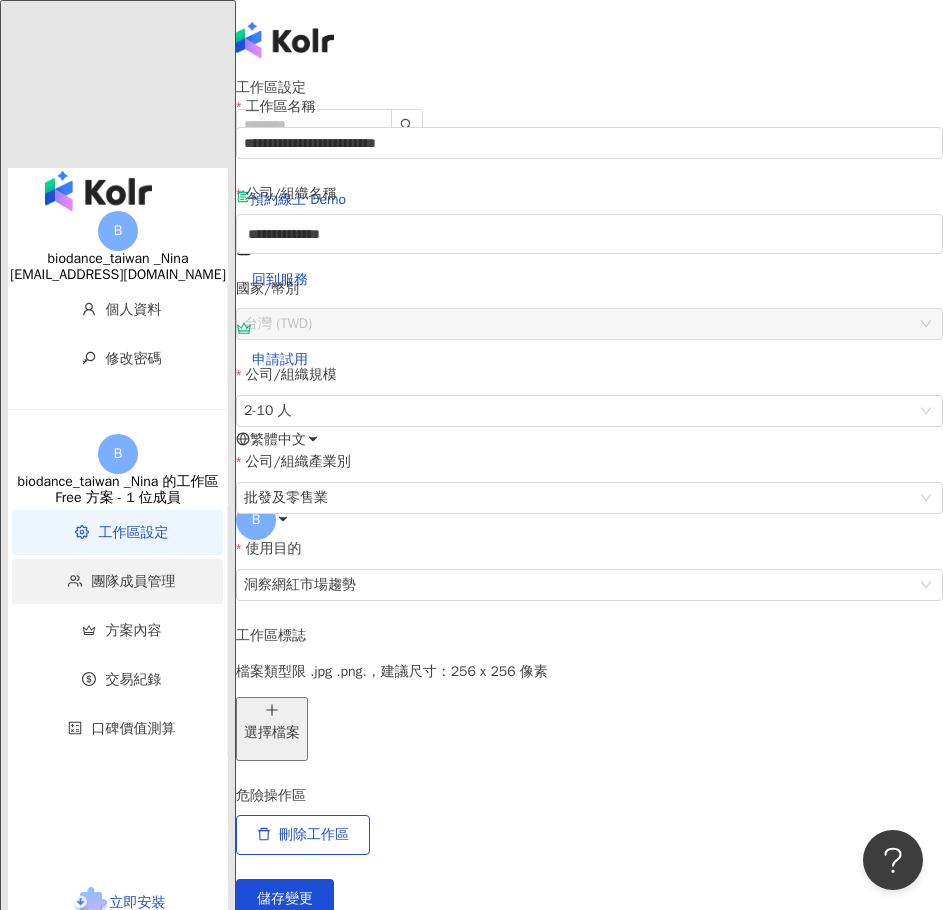 click on "團隊成員管理" at bounding box center (117, 581) 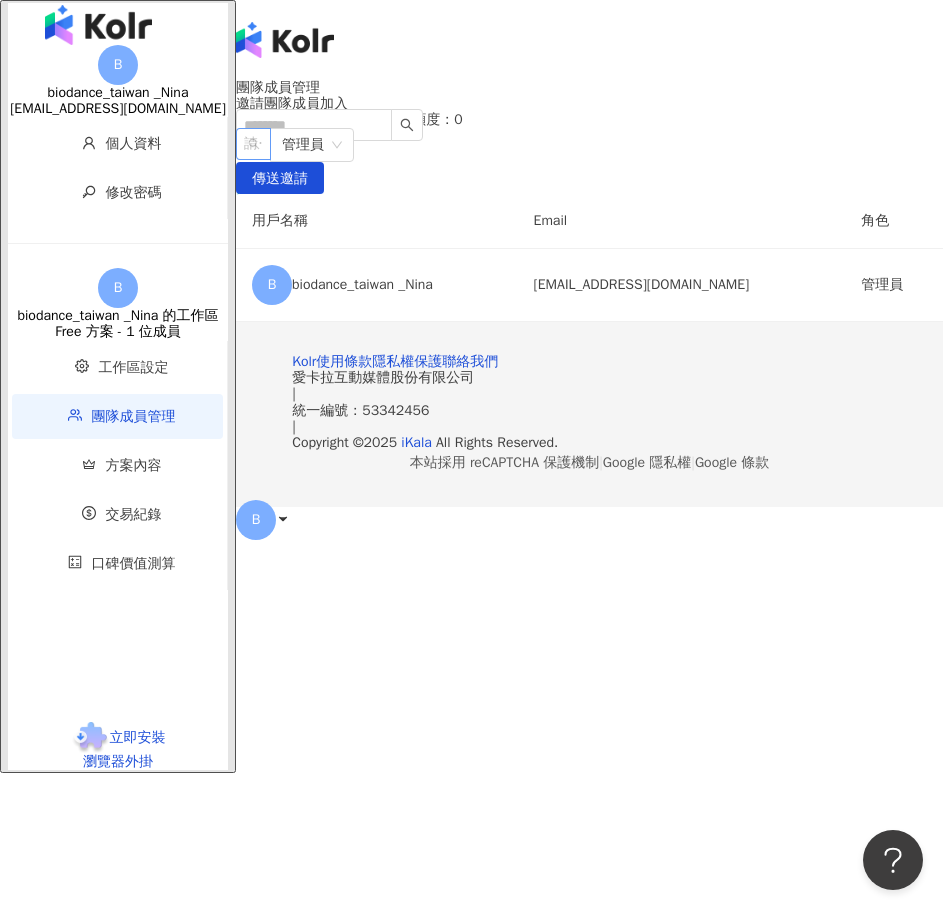 click at bounding box center (243, 144) 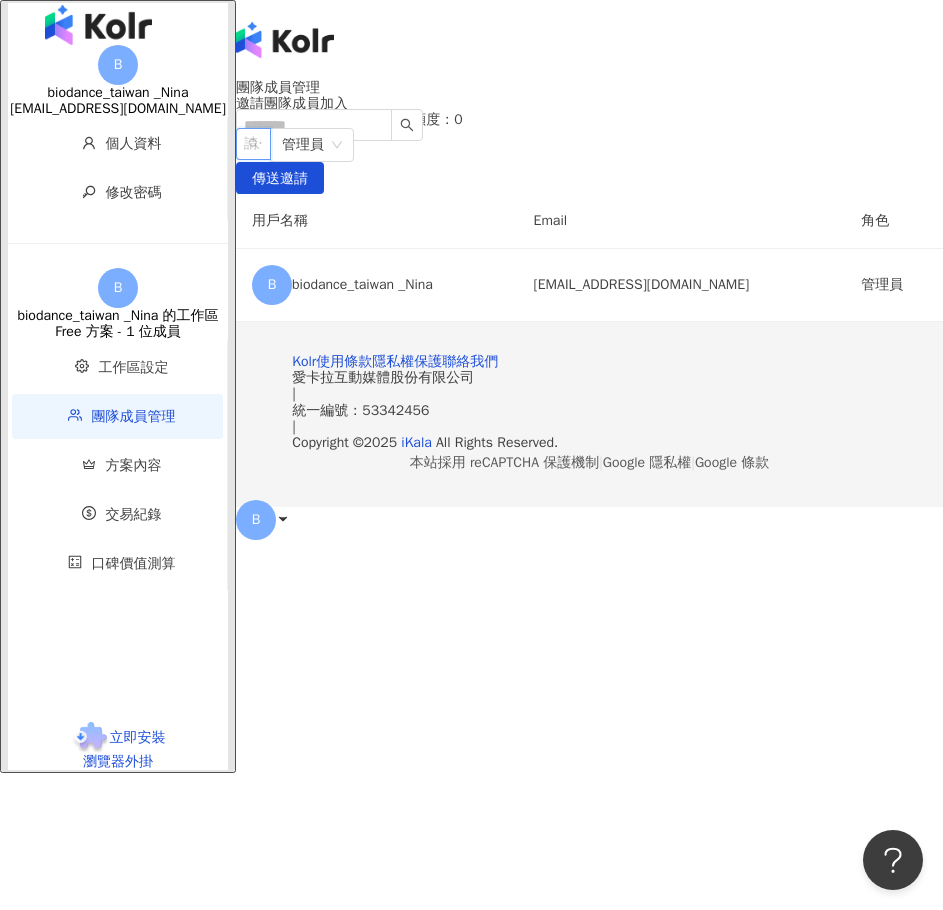 click on "團隊成員管理 邀請團隊成員加入 團隊成員人數上限：1 ｜ 剩餘額度：0   請輸入一個或多個電子郵件 管理員 傳送邀請 用戶名稱 Email 角色 B biodance_taiwan _Nina zora.miafni@gmail.com 管理員" at bounding box center [589, 201] 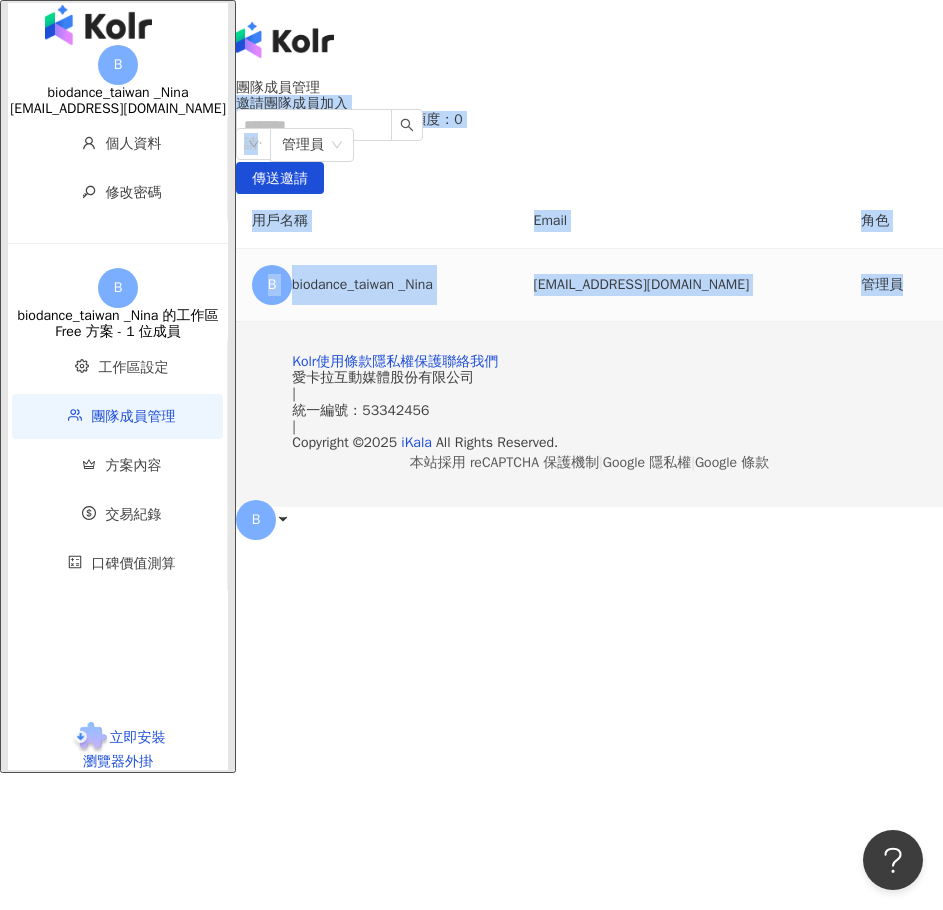 drag, startPoint x: 302, startPoint y: 230, endPoint x: 843, endPoint y: 497, distance: 603.29926 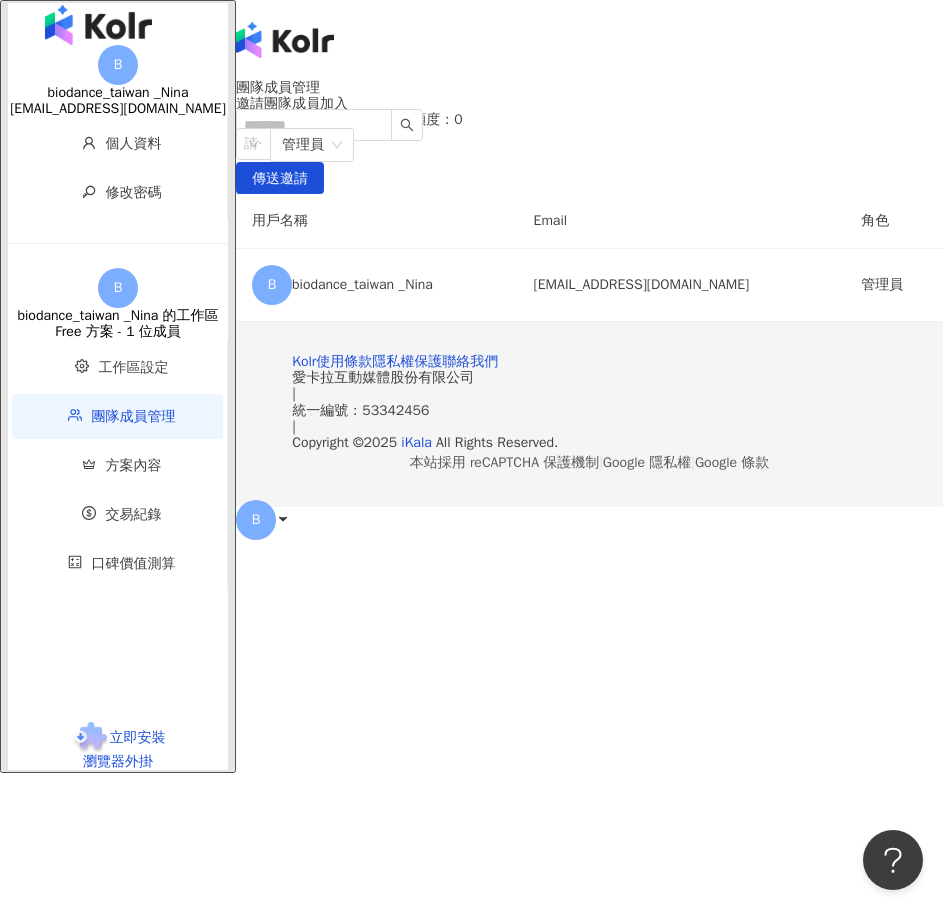 click on "邀請團隊成員加入 團隊成員人數上限：1 ｜ 剩餘額度：0   請輸入一個或多個電子郵件 管理員 傳送邀請 用戶名稱 Email 角色 B biodance_taiwan _Nina zora.miafni@gmail.com 管理員" at bounding box center [589, 209] 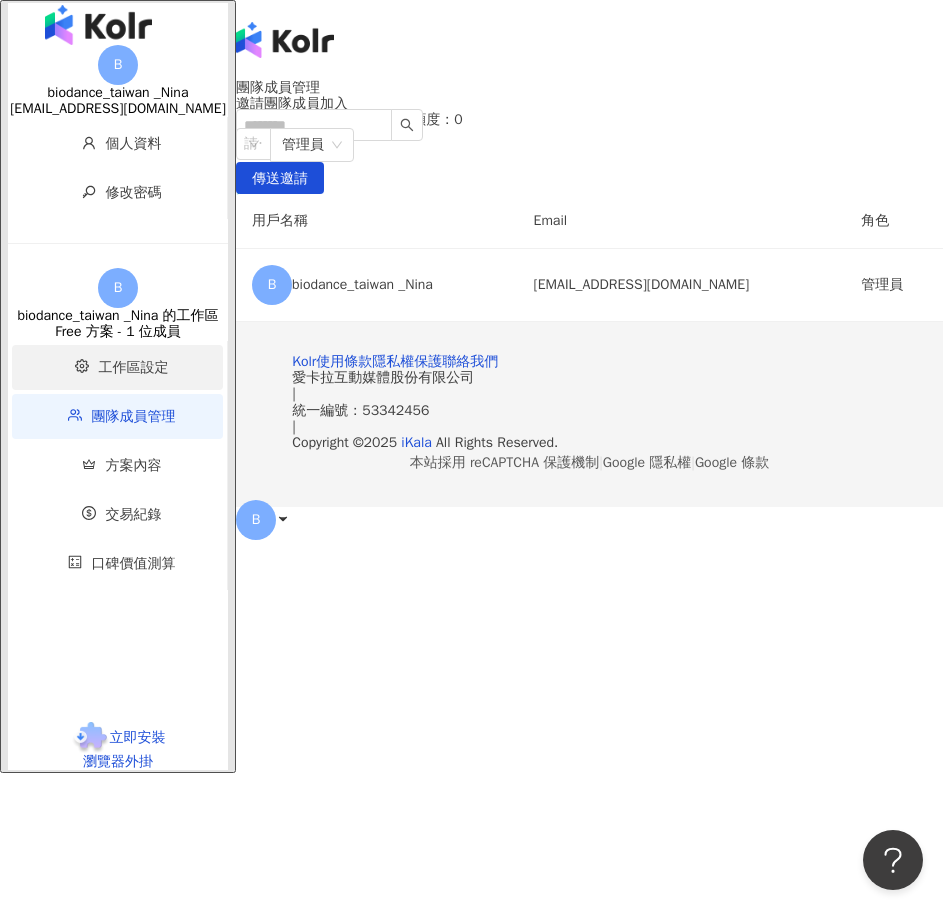 click on "工作區設定" at bounding box center (117, 367) 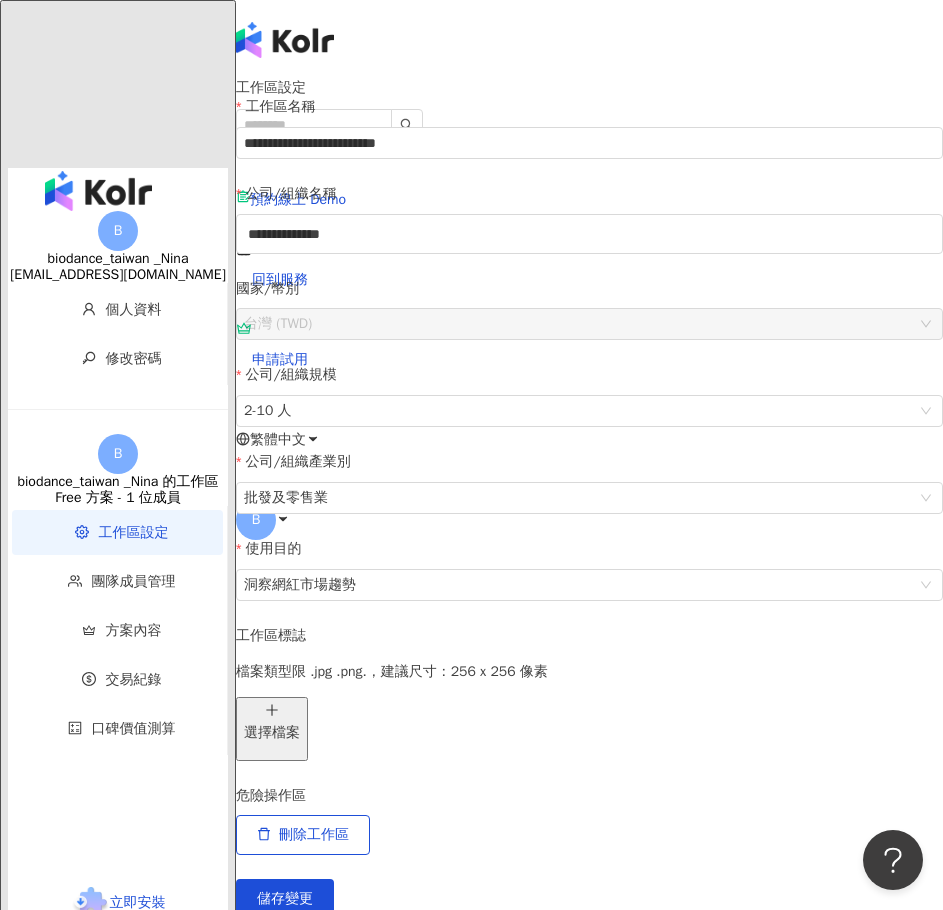 click at bounding box center (98, 191) 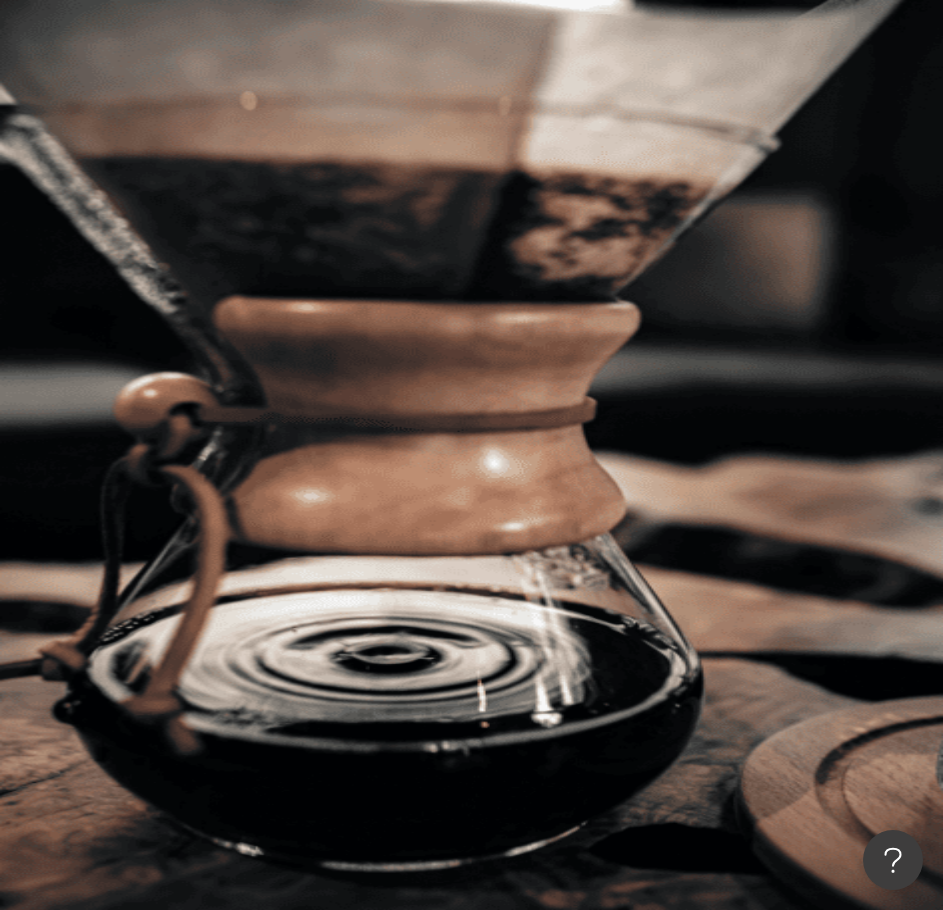 click on "找貼文" at bounding box center (134, 3468) 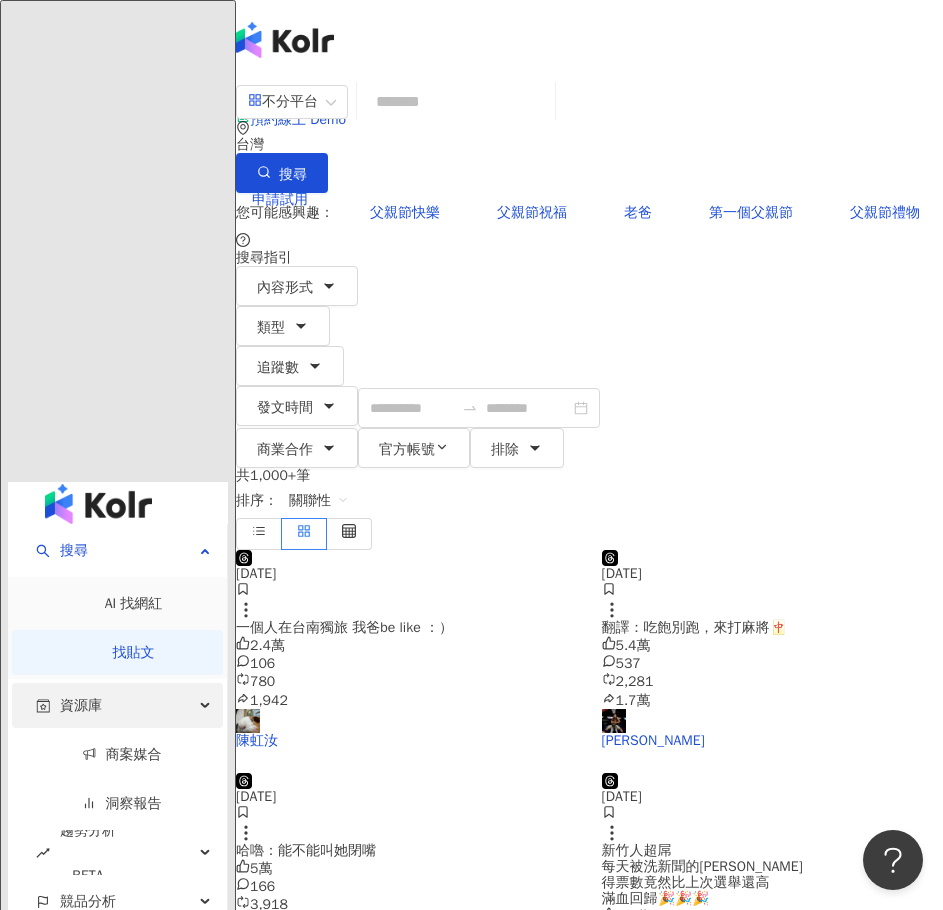 click on "資源庫" at bounding box center (117, 705) 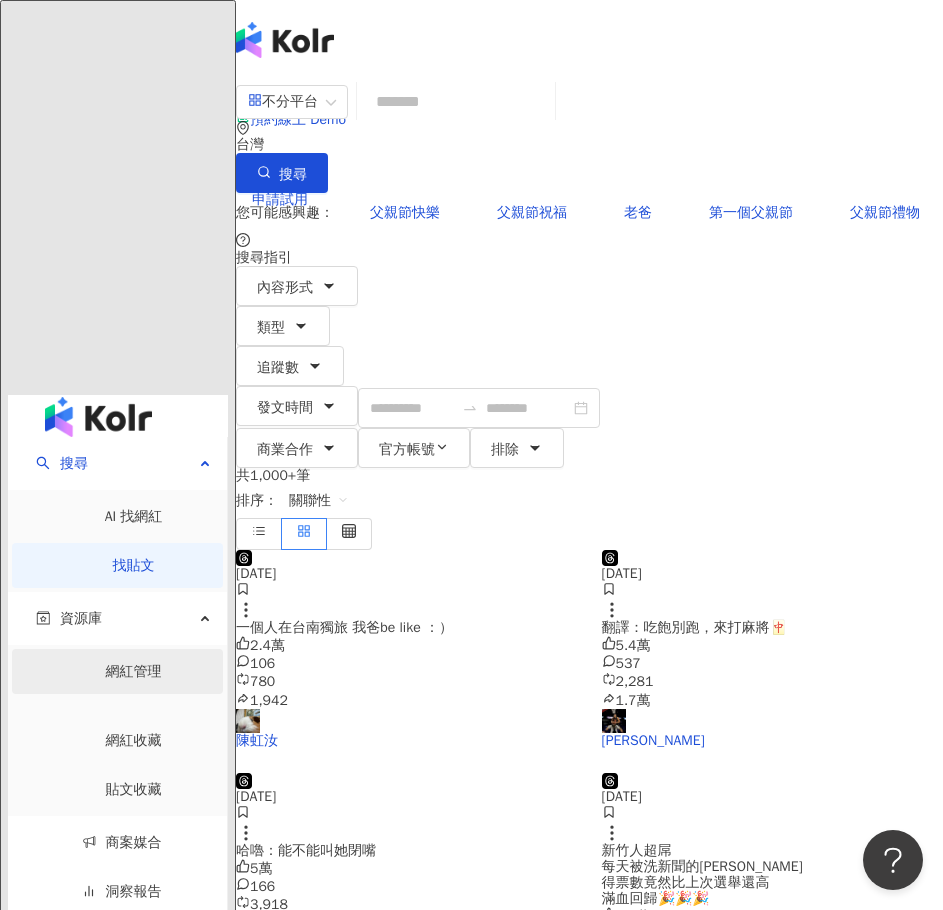 click on "網紅管理" at bounding box center (134, 671) 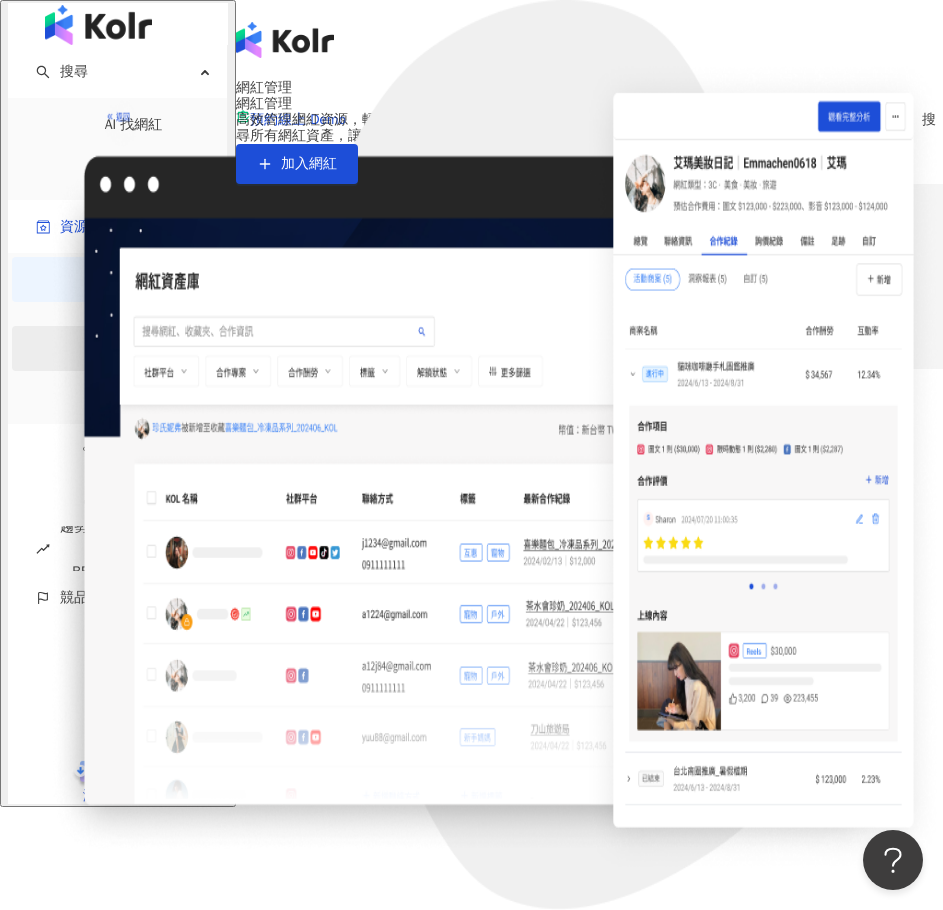 click on "網紅收藏" at bounding box center [134, 348] 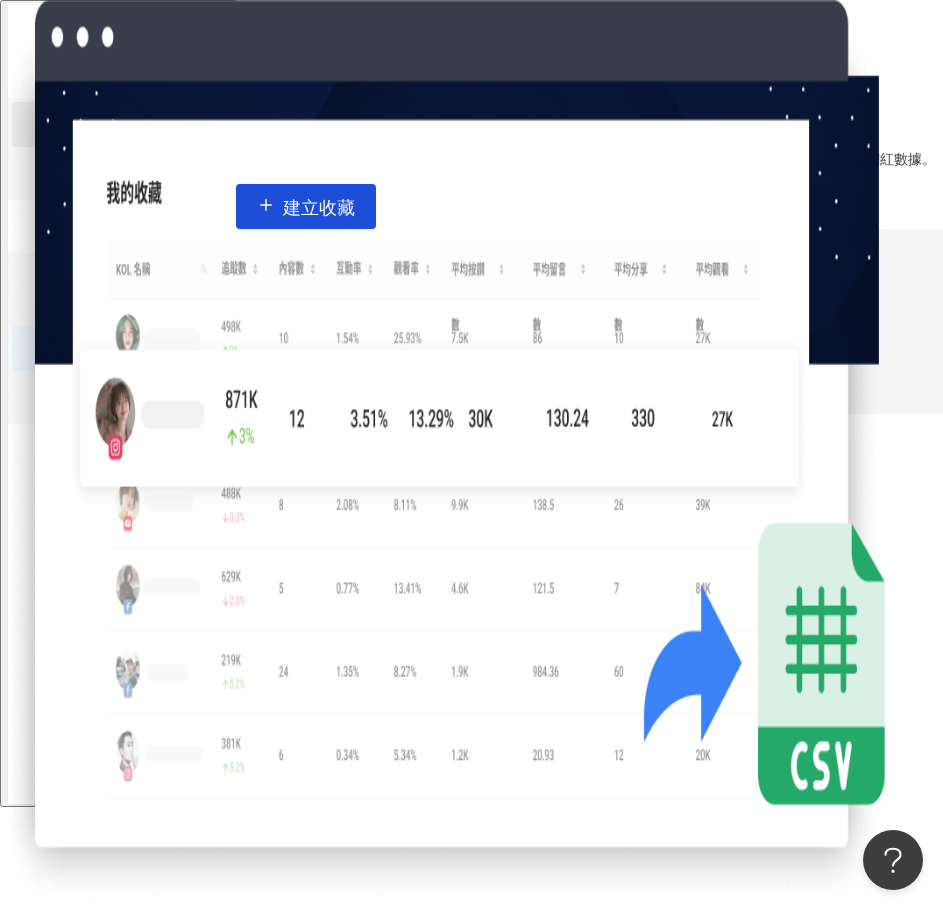 click on "AI 找網紅" at bounding box center (134, 124) 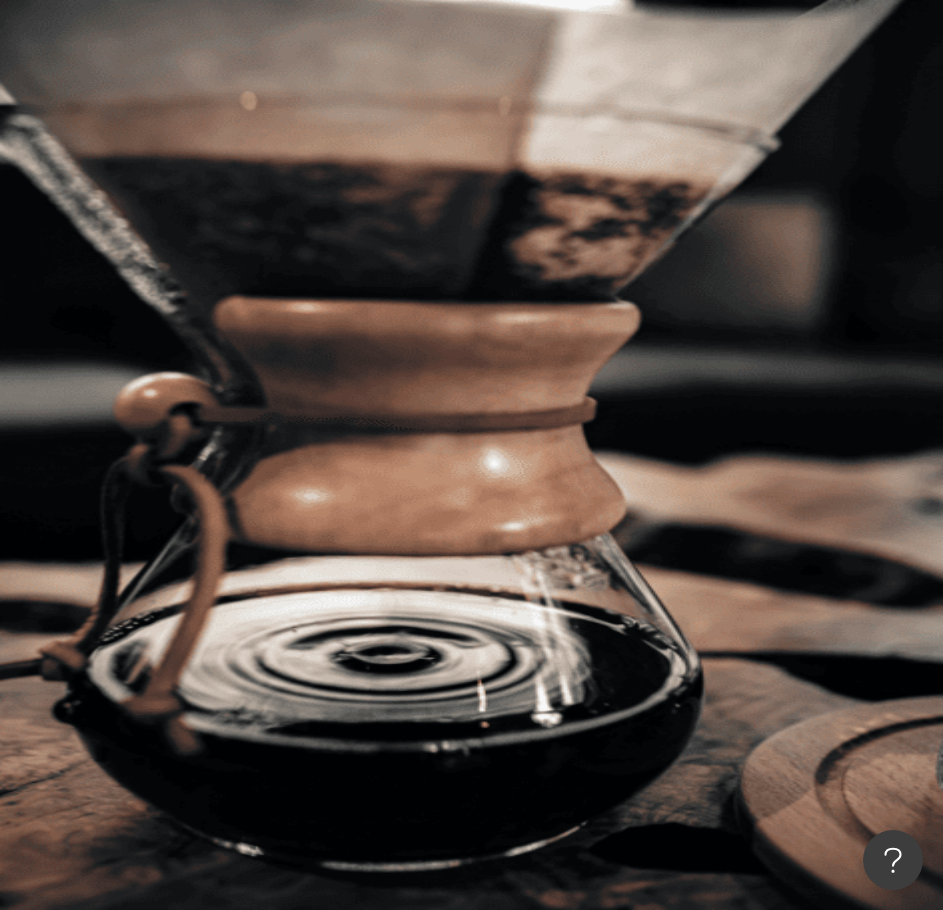 drag, startPoint x: 526, startPoint y: 115, endPoint x: 623, endPoint y: 135, distance: 99.0404 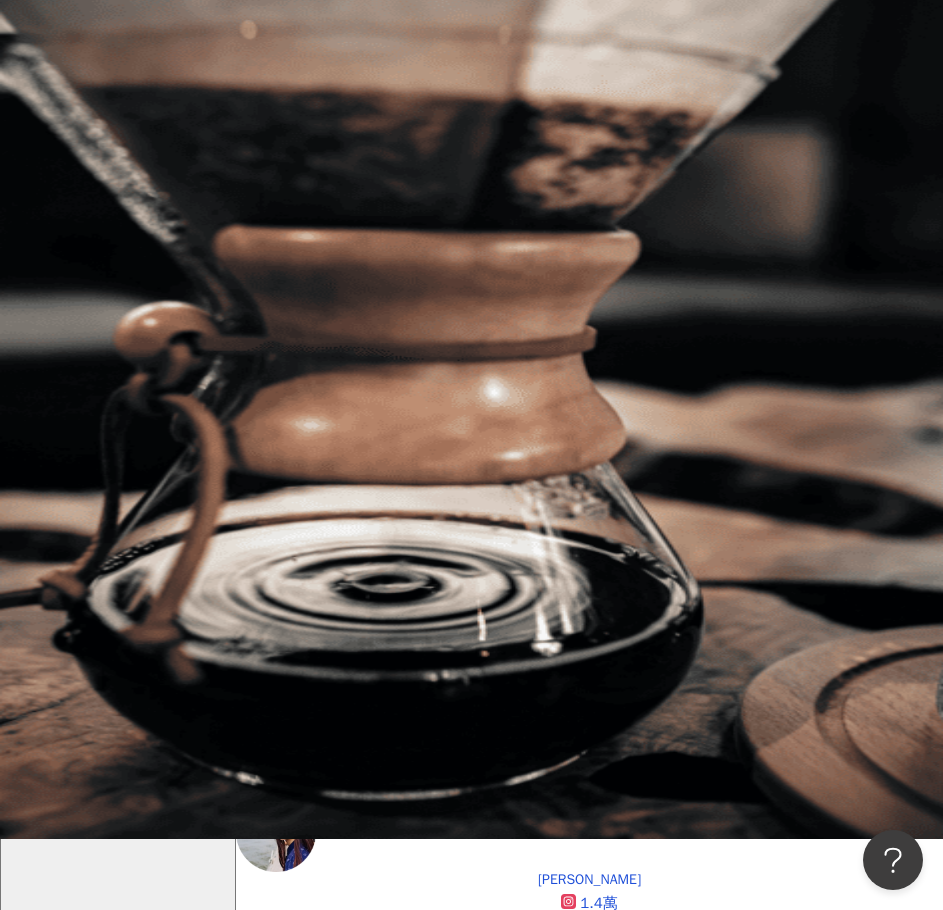 scroll, scrollTop: 0, scrollLeft: 0, axis: both 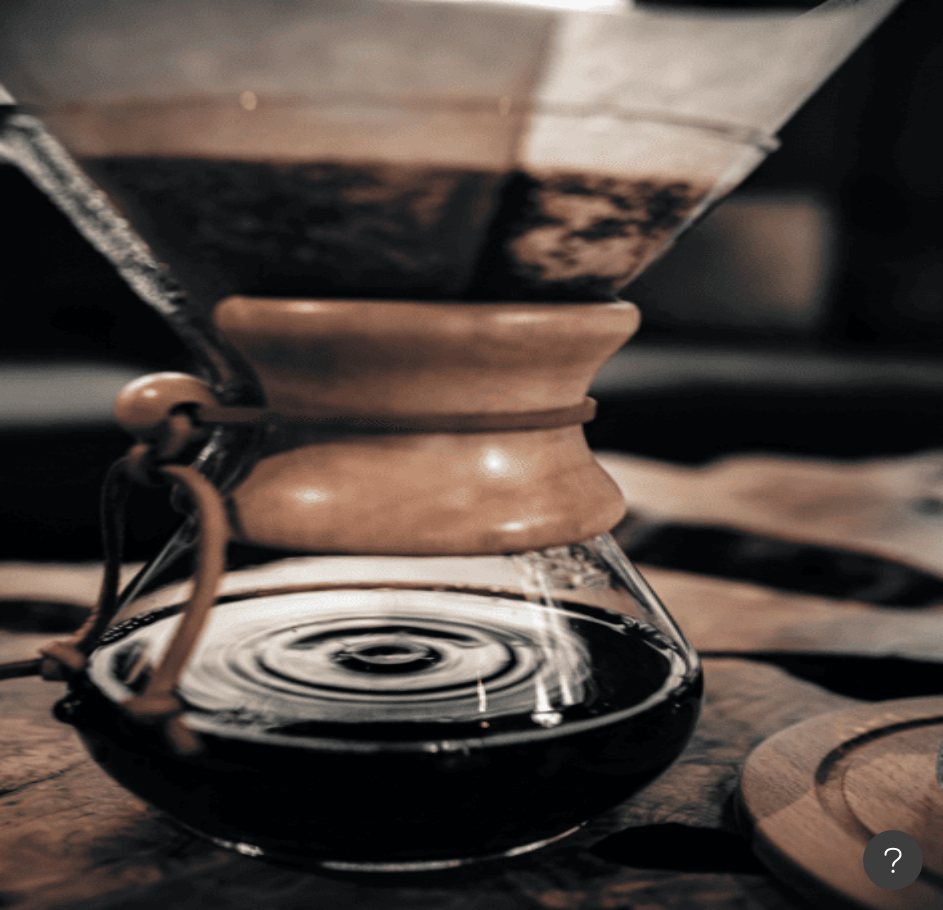click on "B" at bounding box center (256, 360) 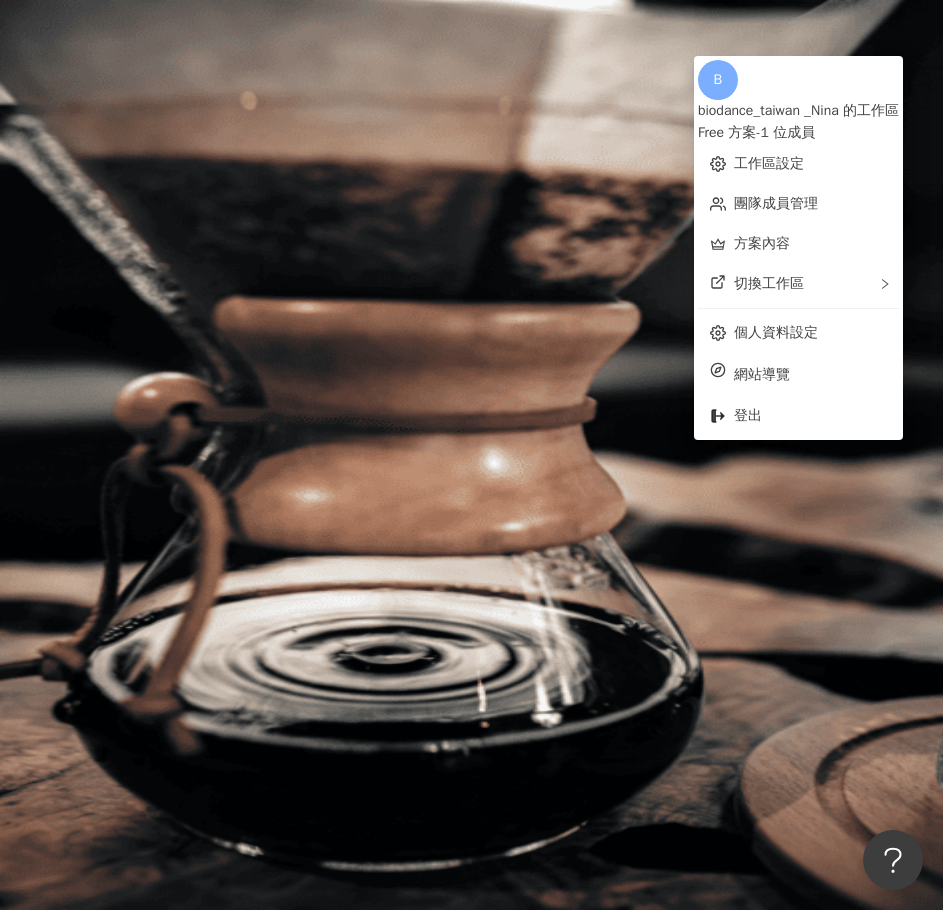 click on "biodance_taiwan _Nina 的工作區" at bounding box center (798, 111) 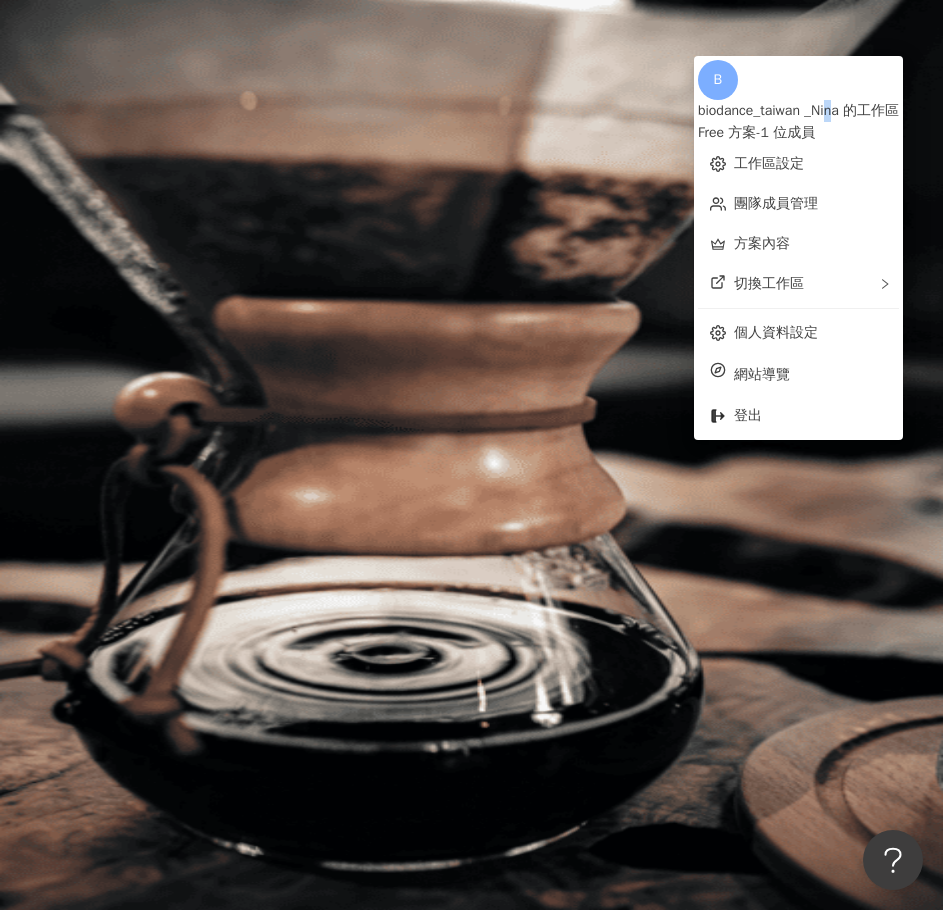 click on "biodance_taiwan _Nina 的工作區" at bounding box center [798, 111] 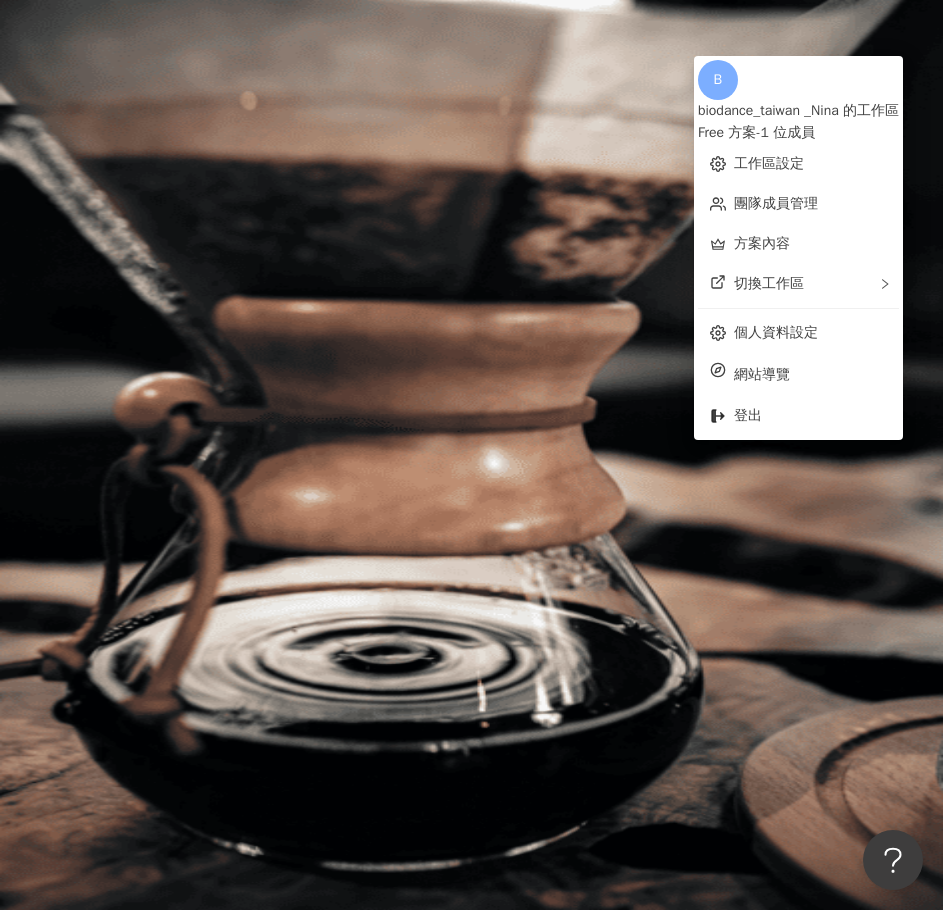 click on "biodance_taiwan _Nina 的工作區" at bounding box center (798, 111) 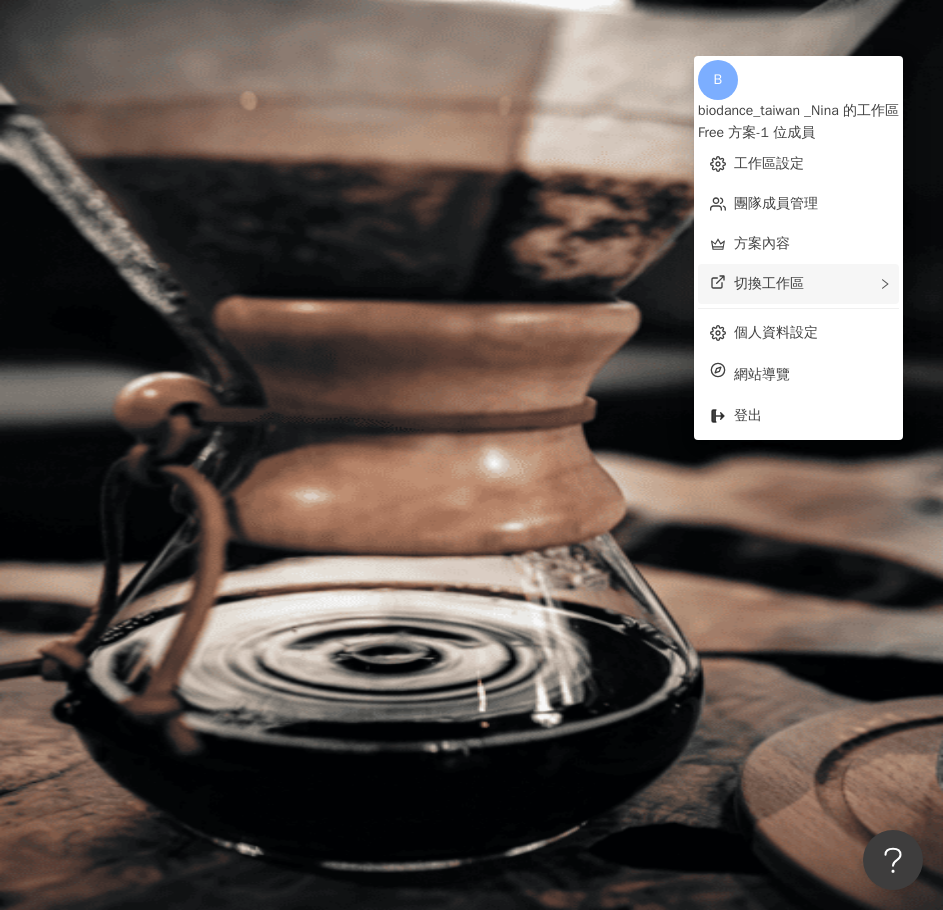 click on "切換工作區" at bounding box center (798, 284) 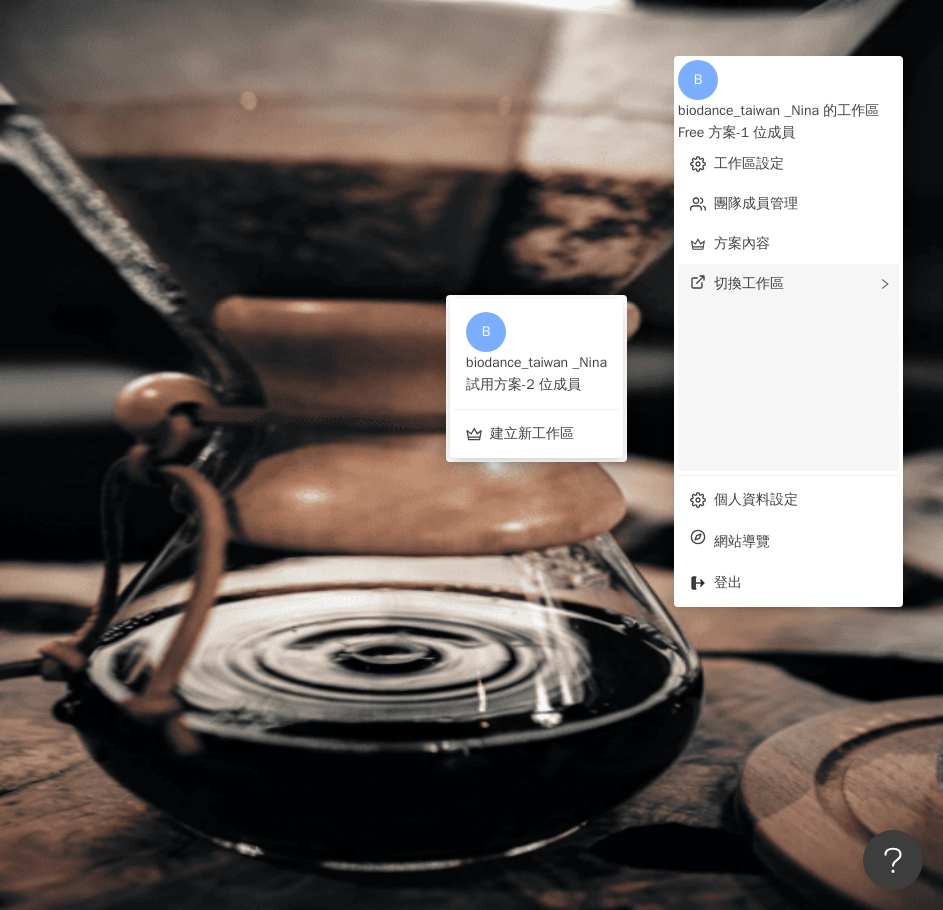 click on "切換工作區 B biodance_taiwan _Nina   試用方案  -  2 位成員 建立新工作區" at bounding box center [788, 367] 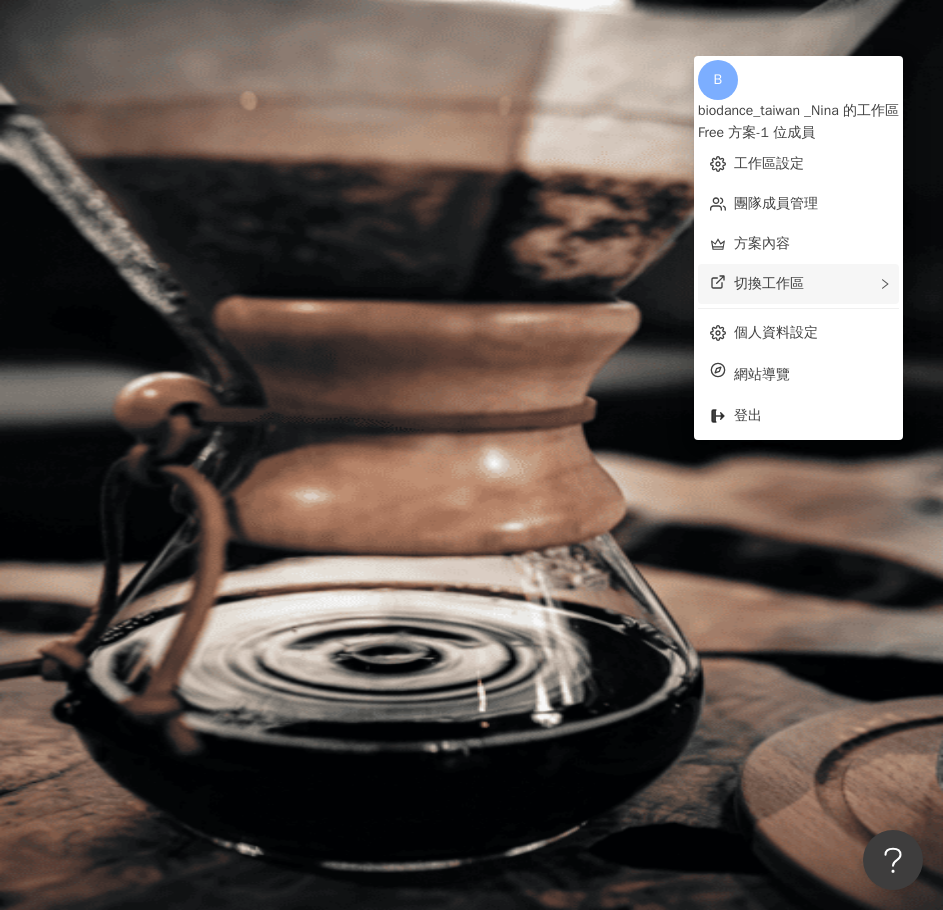 click on "切換工作區" at bounding box center [769, 283] 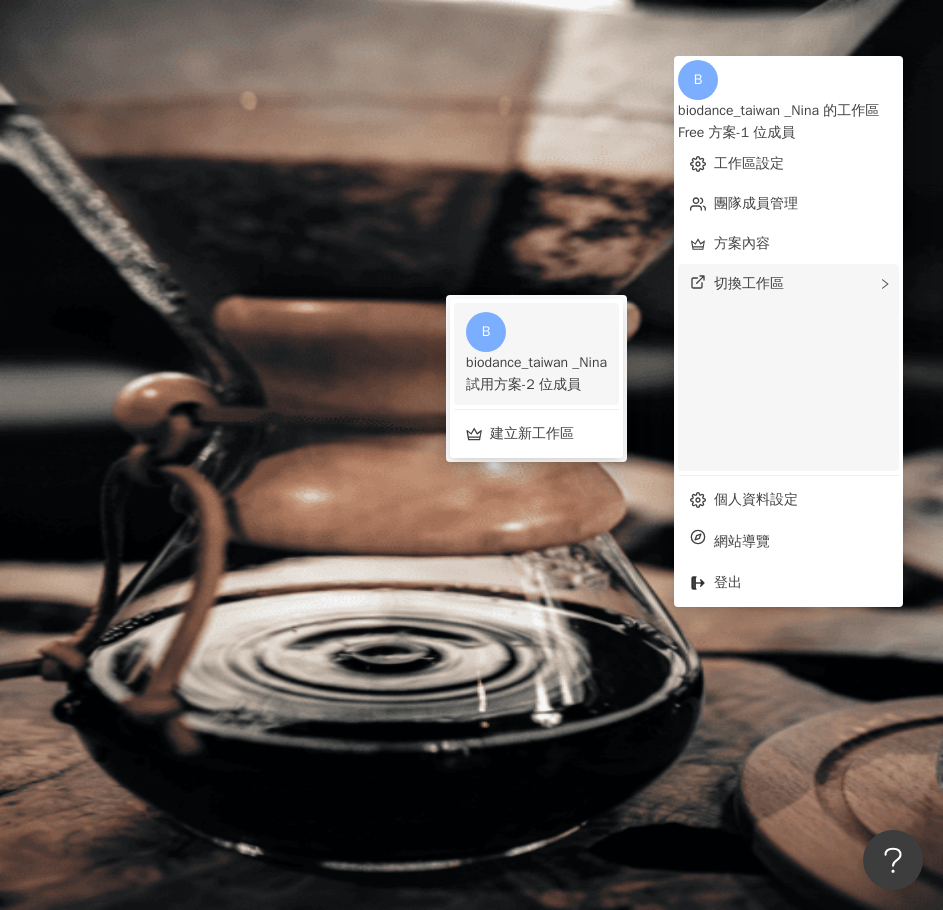 click on "試用方案  -  2 位成員" at bounding box center [536, 385] 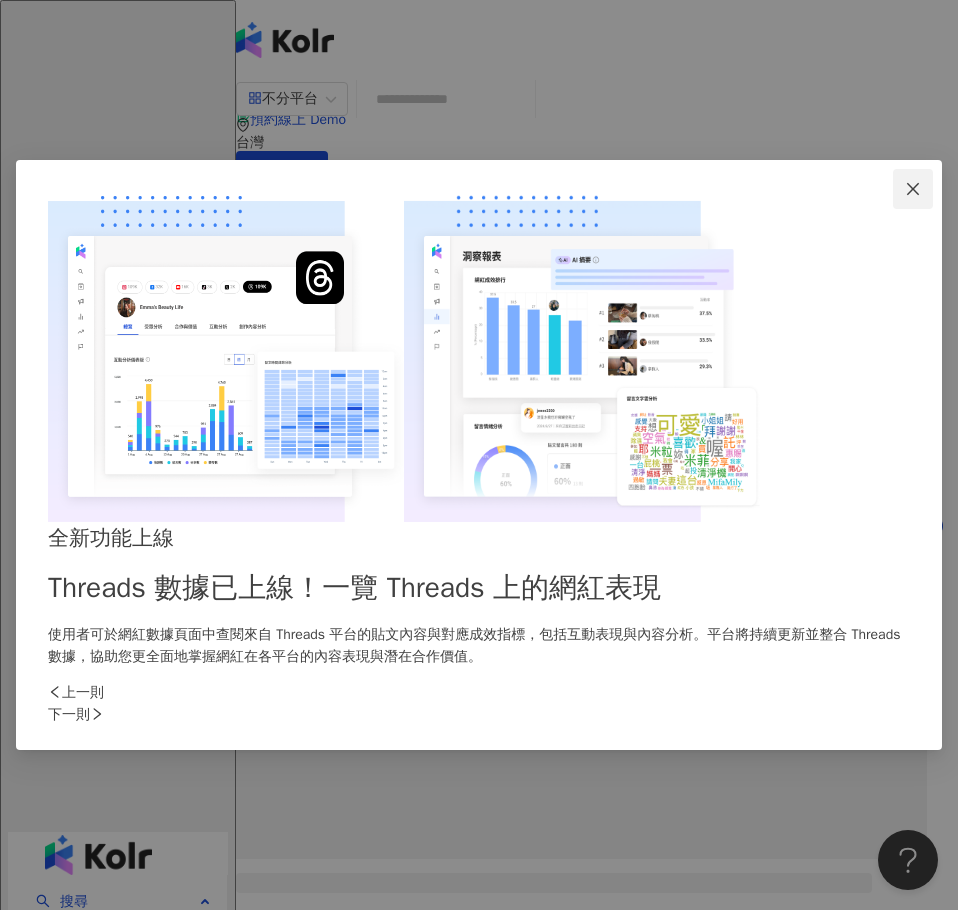 click at bounding box center (913, 189) 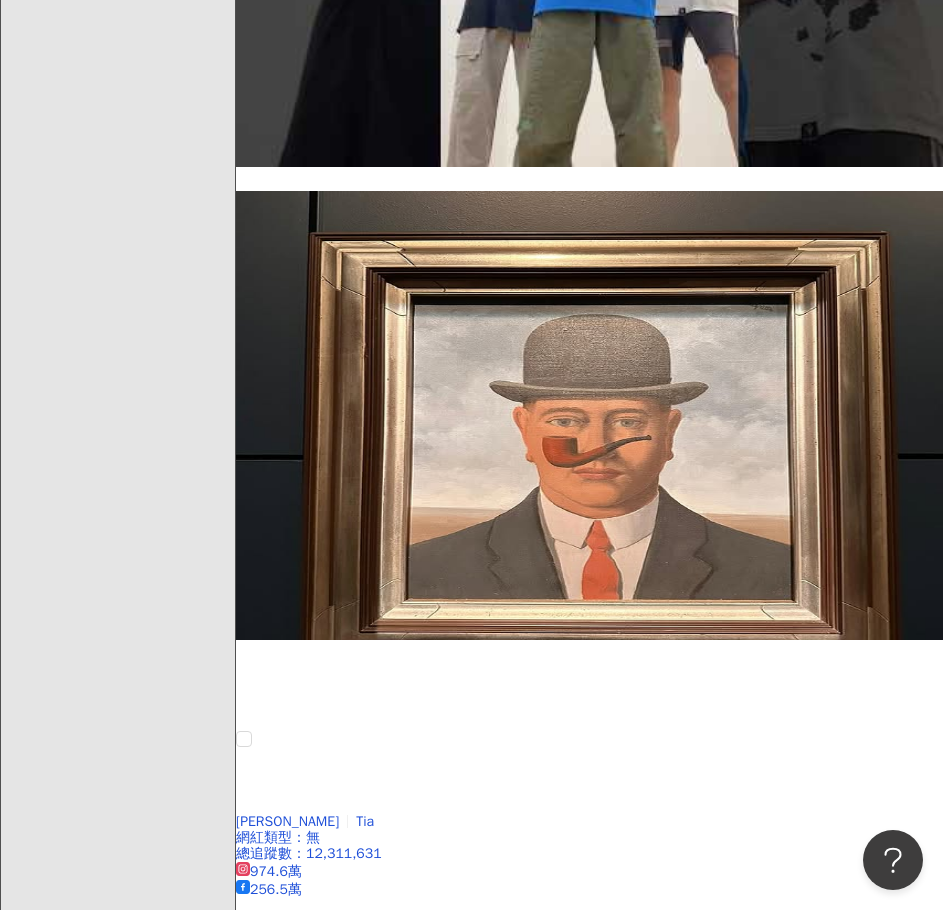 scroll, scrollTop: 994, scrollLeft: 0, axis: vertical 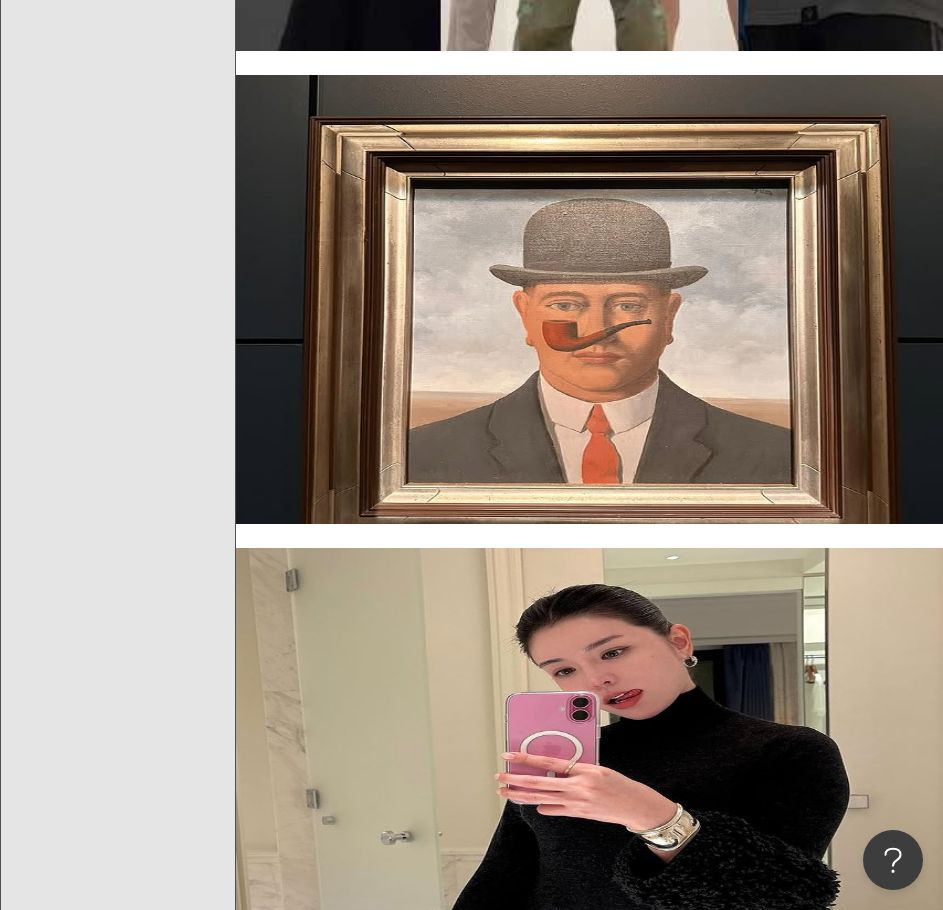 click 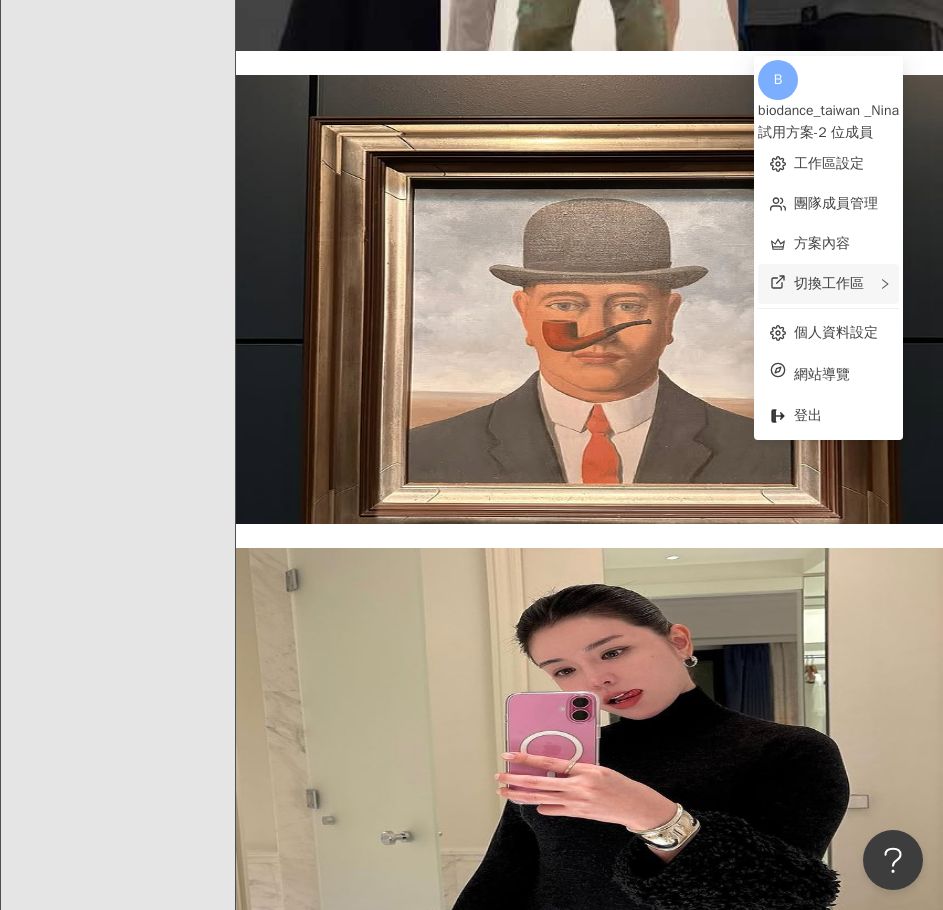 click on "切換工作區 B biodance_taiwan _Nina 的工作區   Free 方案  -  1 位成員 建立新工作區" at bounding box center [828, 284] 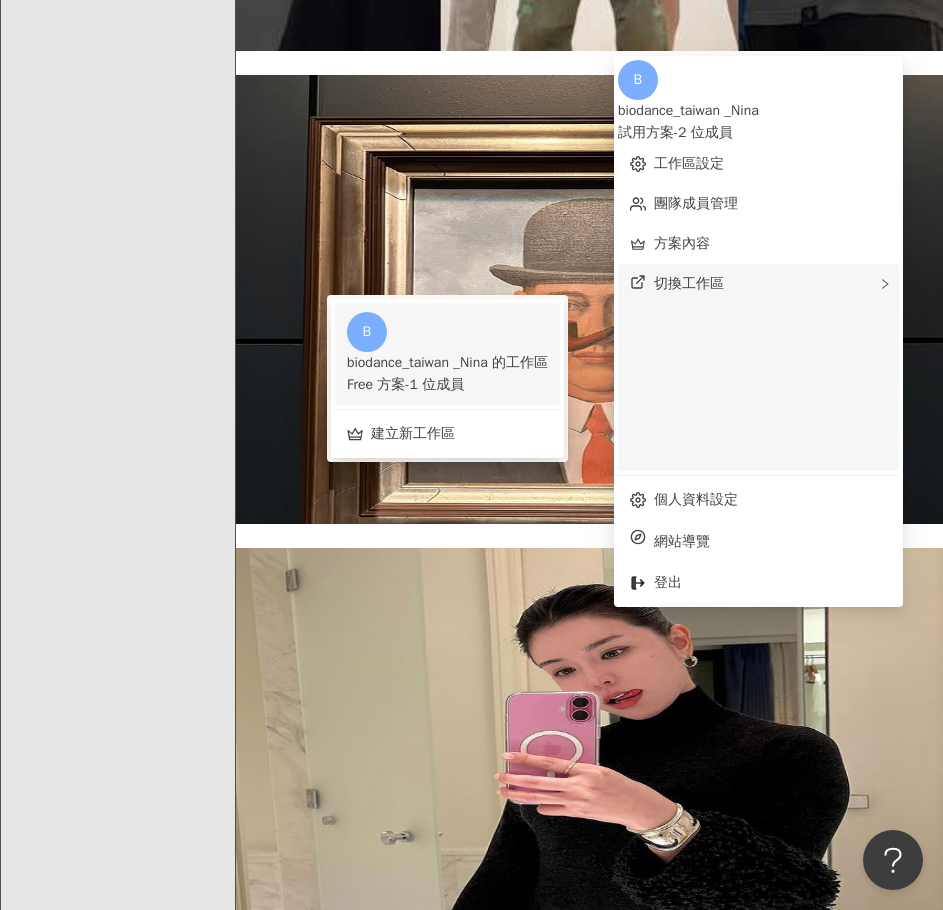 click on "biodance_taiwan _Nina 的工作區" at bounding box center [447, 363] 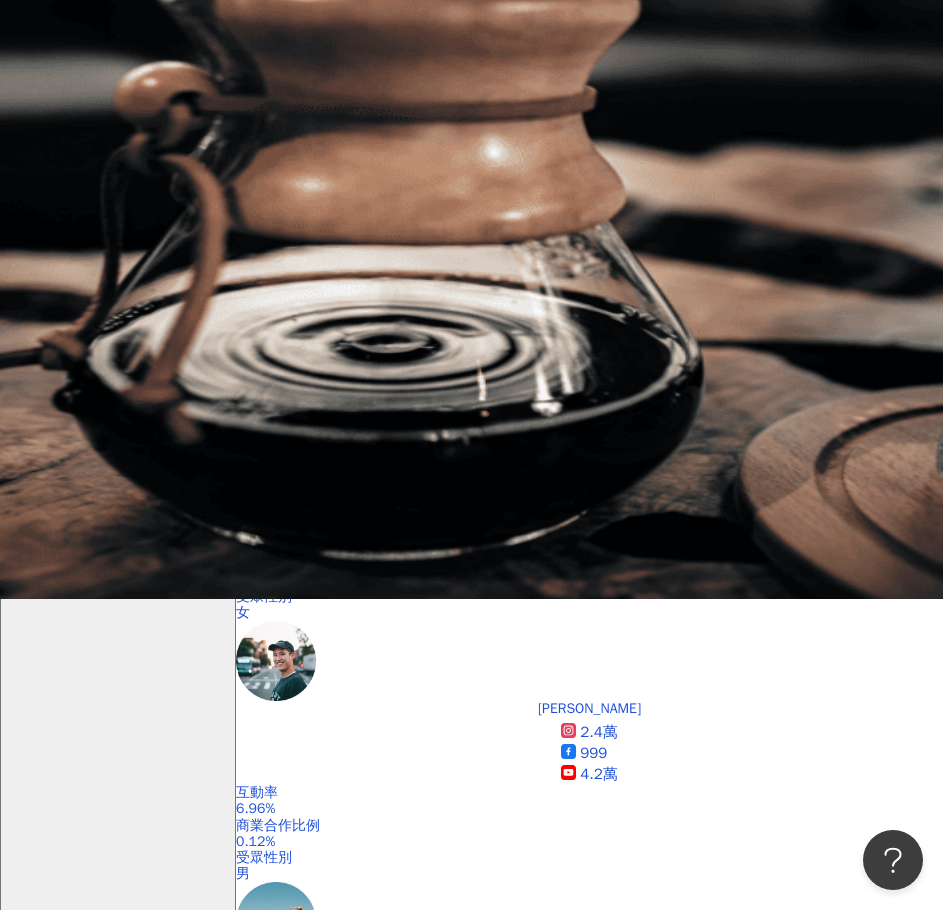 scroll, scrollTop: 0, scrollLeft: 0, axis: both 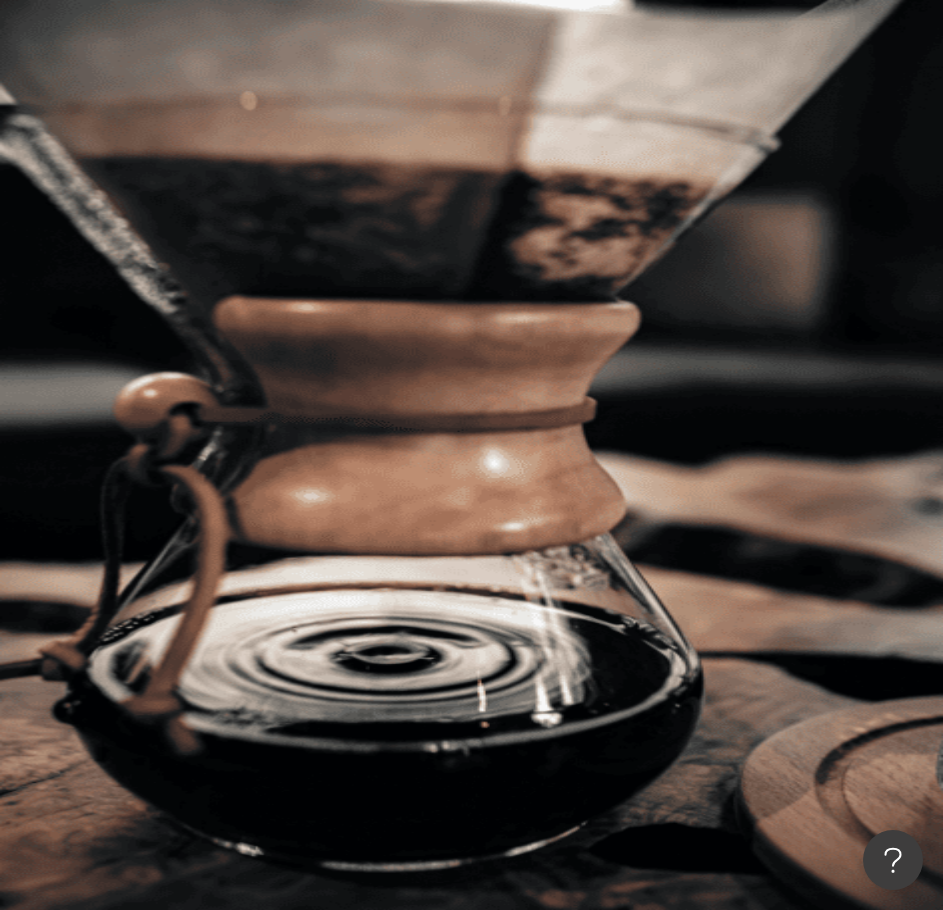 click 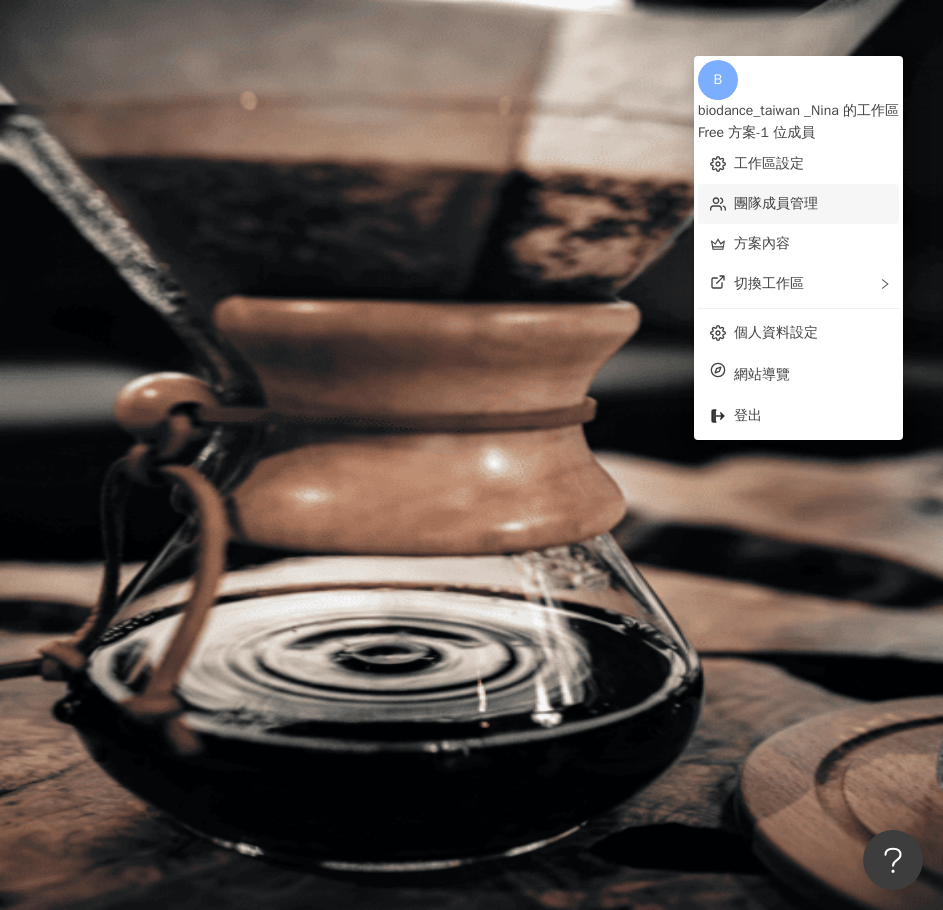 click on "團隊成員管理" at bounding box center [776, 203] 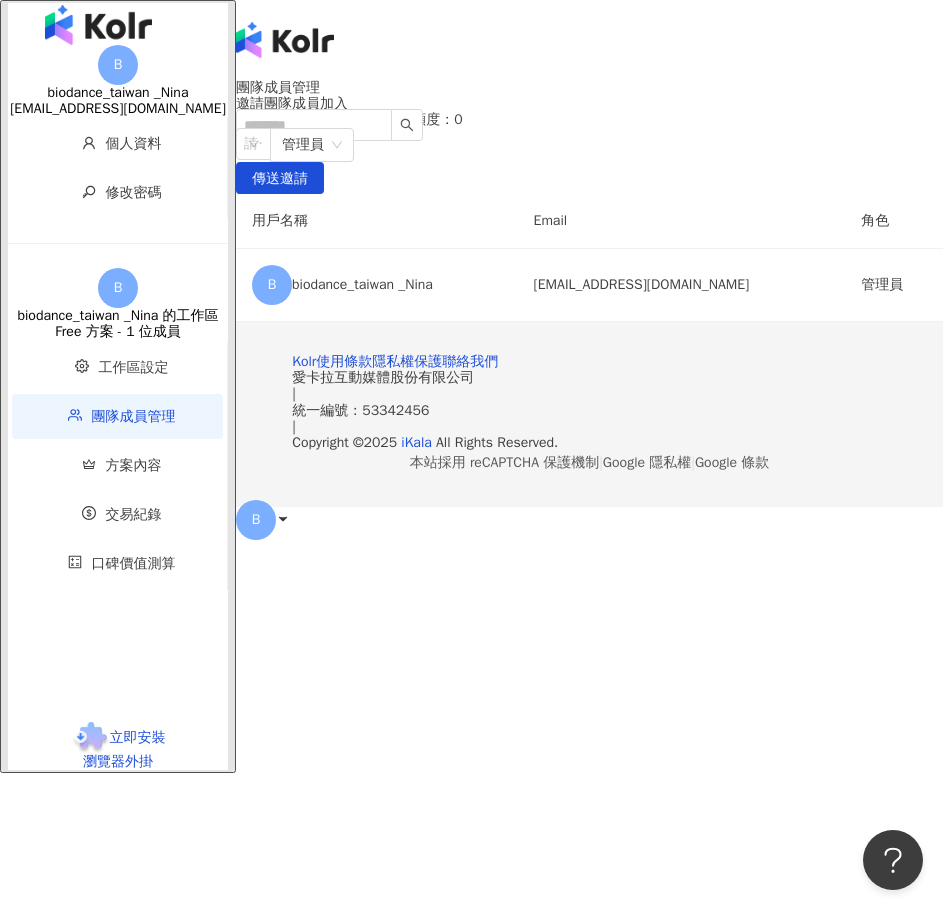 click on "邀請團隊成員加入" at bounding box center (589, 104) 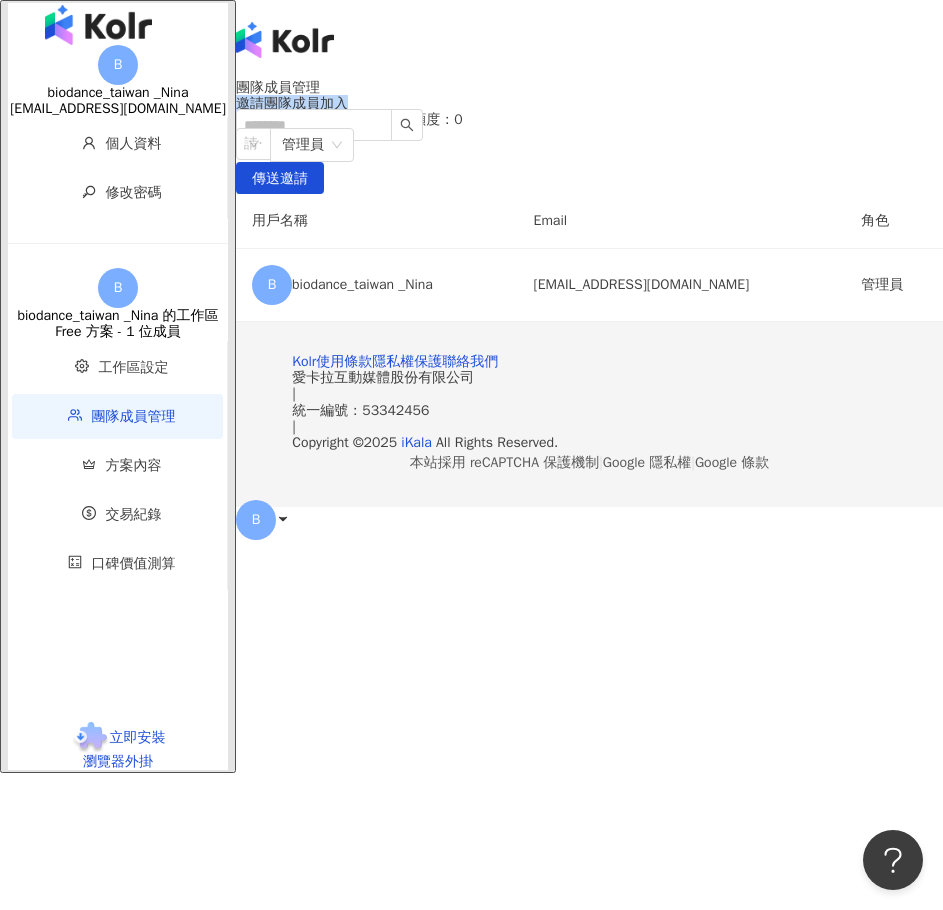 drag, startPoint x: 297, startPoint y: 243, endPoint x: 518, endPoint y: 211, distance: 223.30472 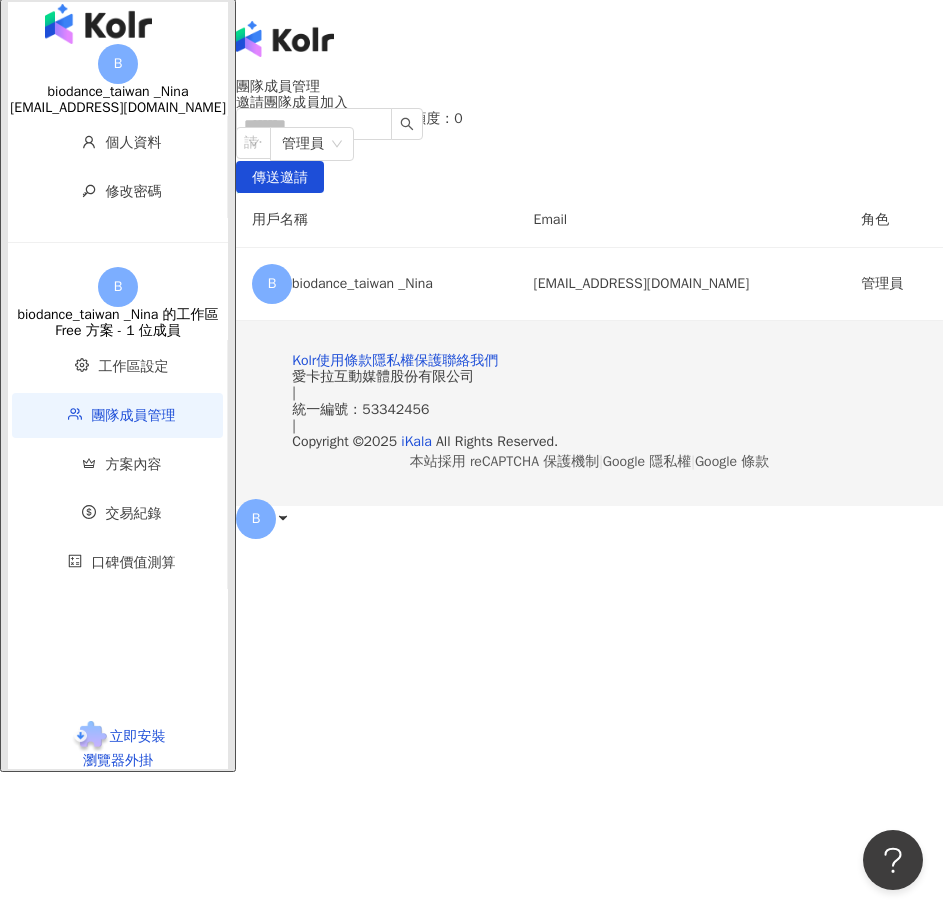 scroll, scrollTop: 0, scrollLeft: 0, axis: both 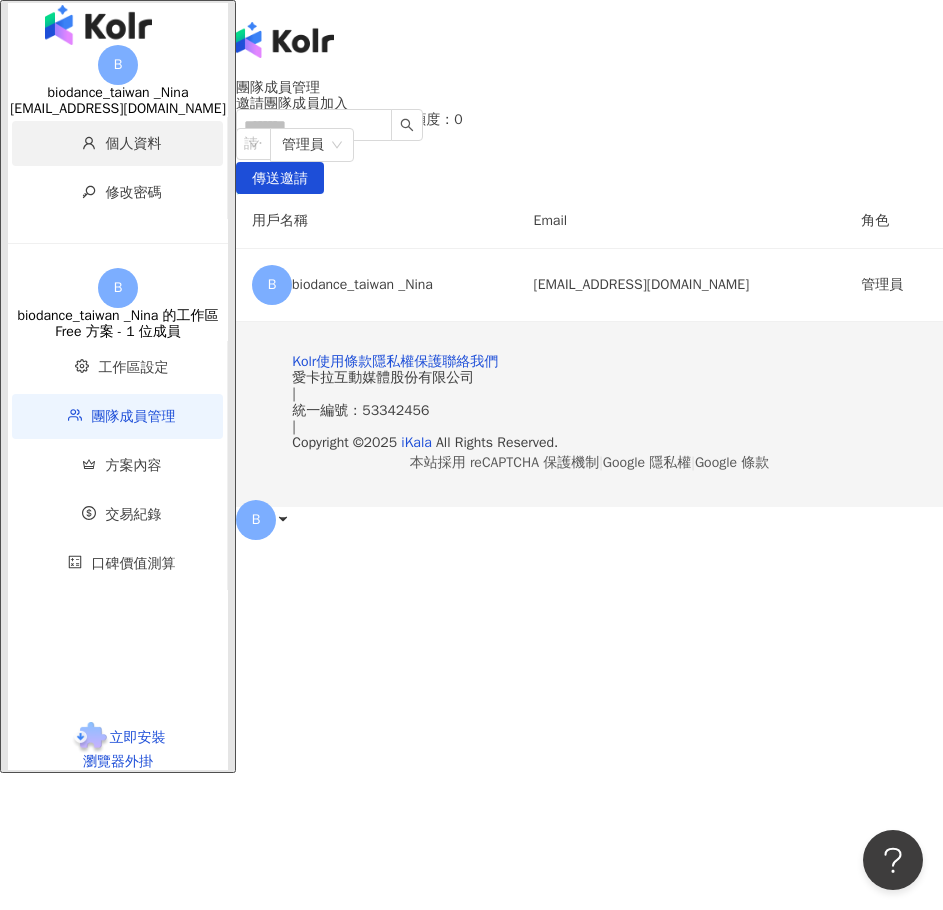 drag, startPoint x: 102, startPoint y: 390, endPoint x: 161, endPoint y: 166, distance: 231.6398 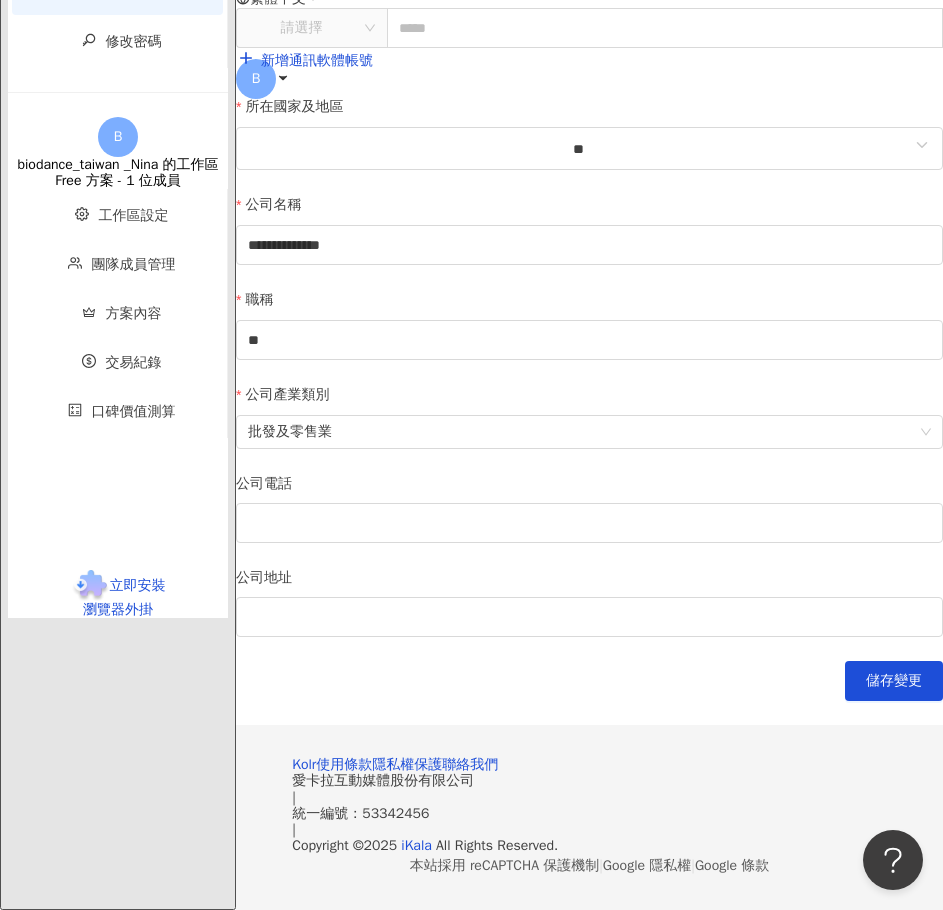 scroll, scrollTop: 700, scrollLeft: 0, axis: vertical 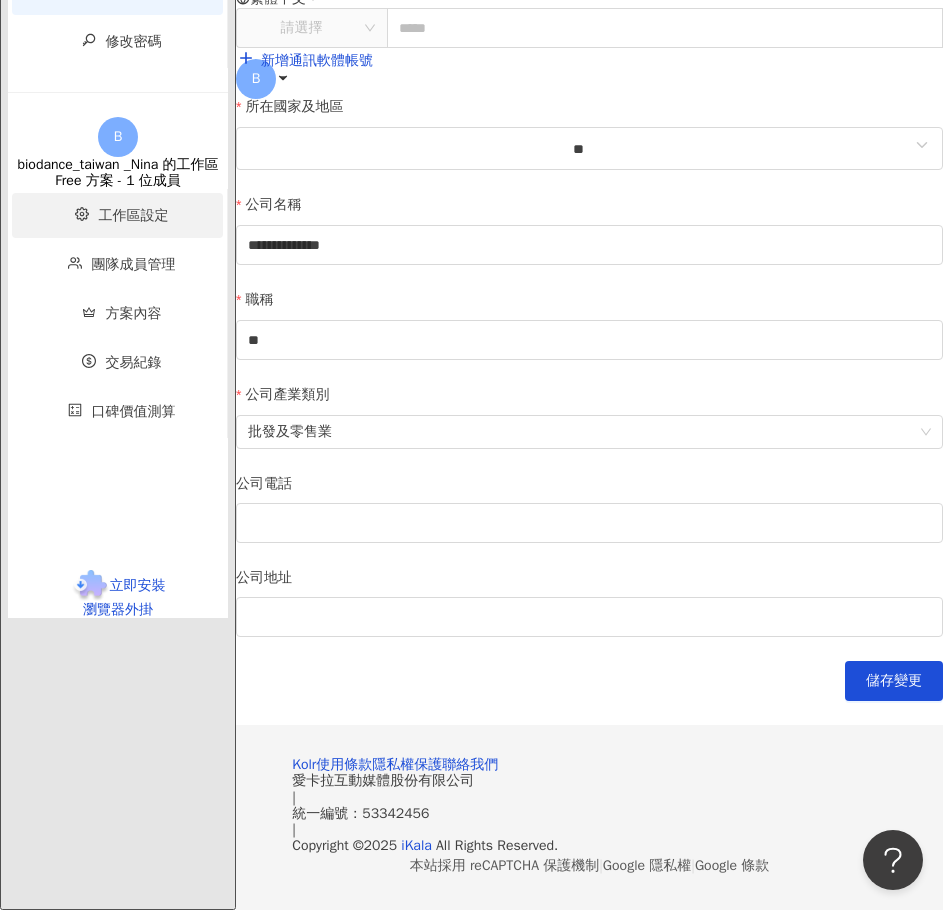 drag, startPoint x: 151, startPoint y: 228, endPoint x: 152, endPoint y: 311, distance: 83.00603 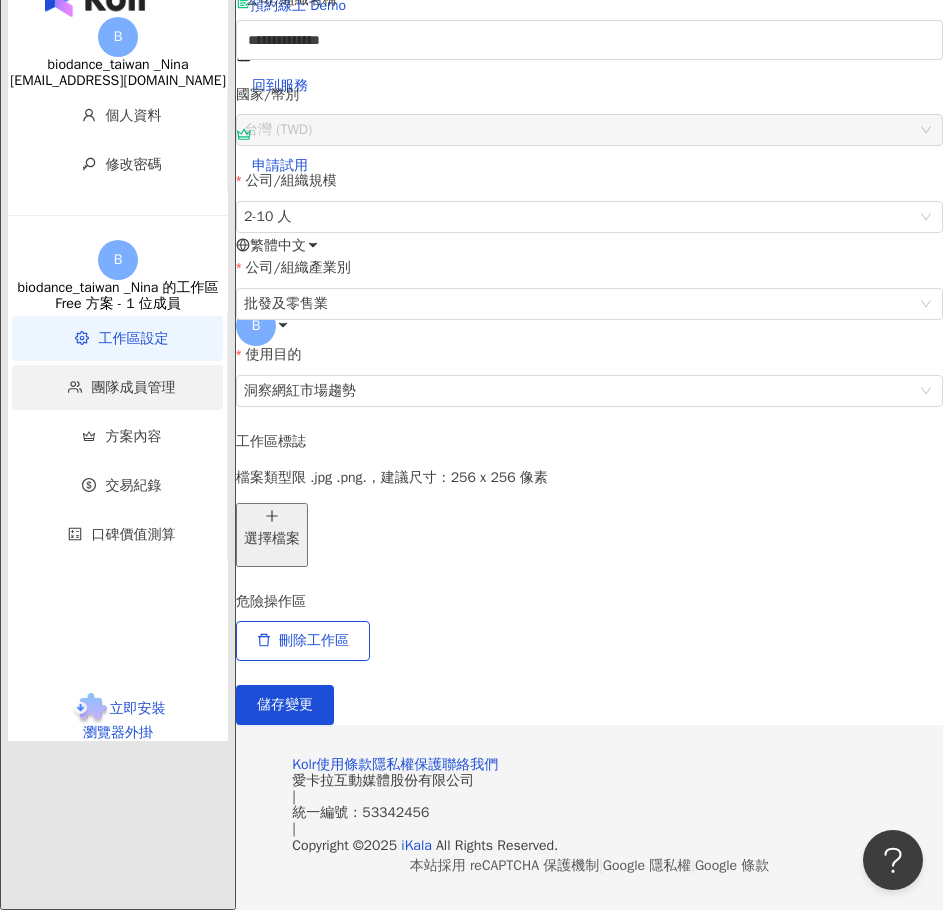 scroll, scrollTop: 0, scrollLeft: 0, axis: both 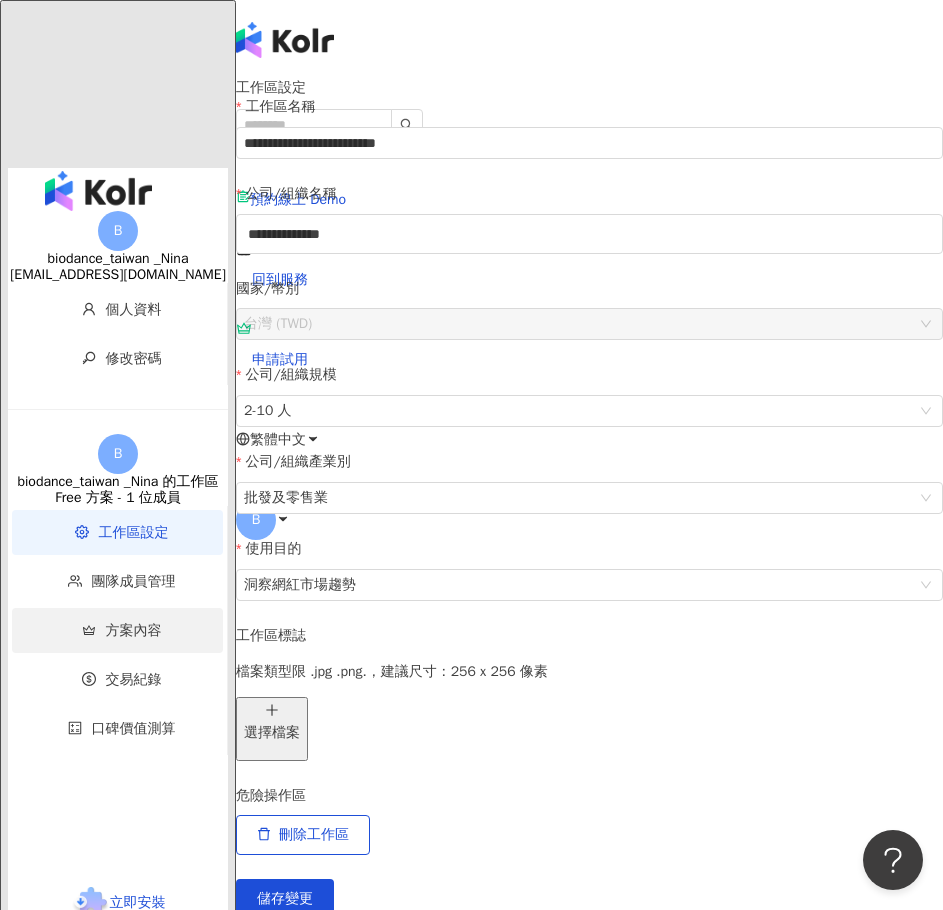 click on "方案內容" at bounding box center [117, 630] 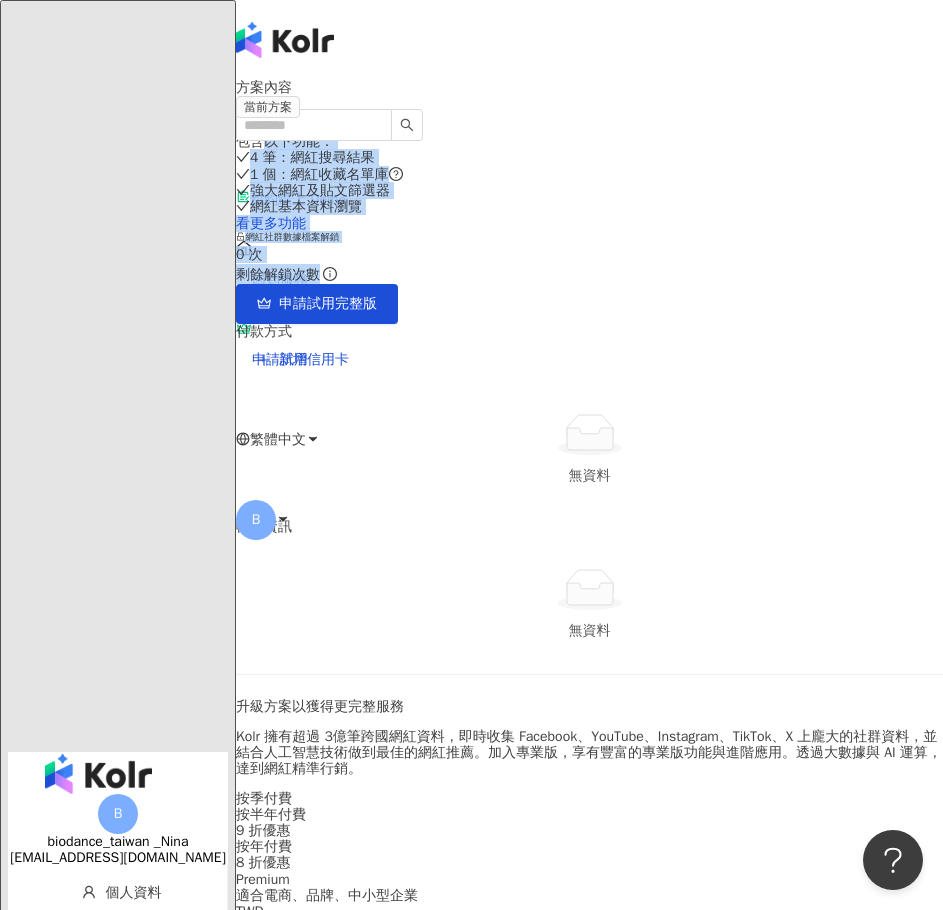 drag, startPoint x: 857, startPoint y: 312, endPoint x: 520, endPoint y: 221, distance: 349.0702 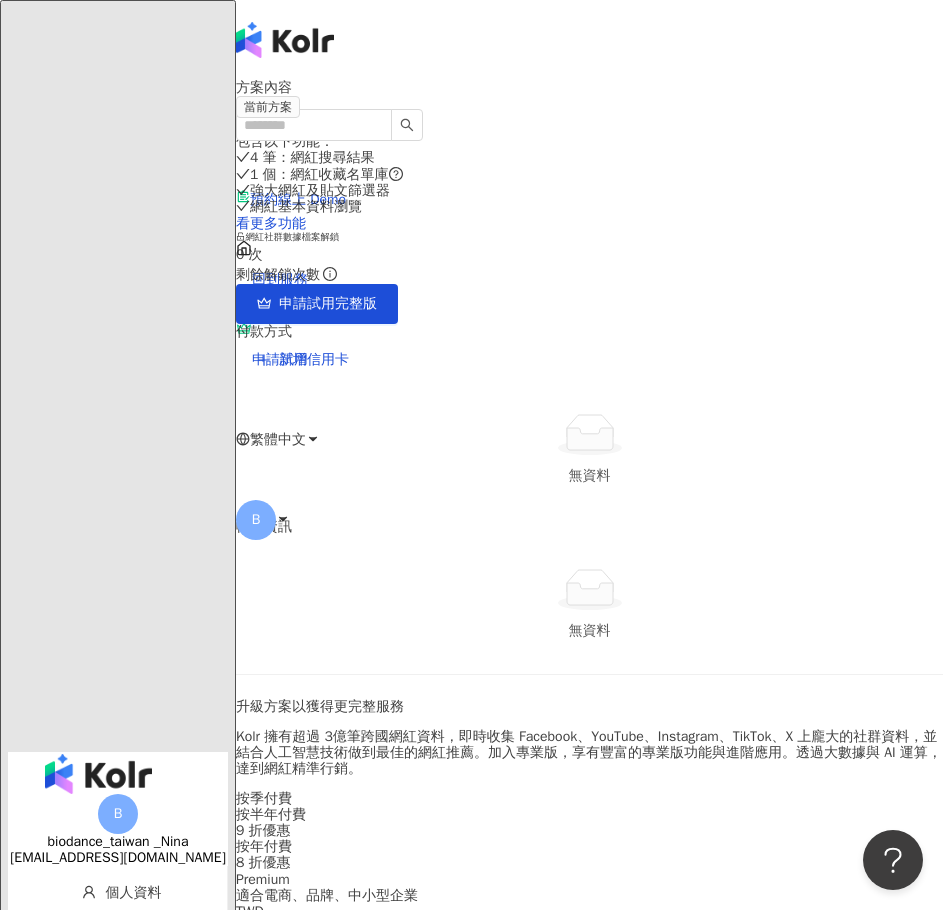 click on "方案內容 當前方案 Free 方案 包含以下功能 ：  4 筆 ：網紅搜尋結果  1 個 ：網紅收藏名單庫 強大網紅及貼文篩選器 網紅基本資料瀏覽 看更多功能 網紅社群數據檔案解鎖 0 次 剩餘解鎖次數 申請試用完整版 付款方式 新增信用卡 無資料 帳單資訊 無資料 升級方案以獲得更完整服務 Kolr 擁有超過 3億筆跨國網紅資料，即時收集 Facebook、YouTube、Instagram、TikTok、X 上龐大的社群資料，並結合人工智慧技術做到最佳的網紅推薦。加入專業版，享有豐富的專業版功能與進階應用。透過大數據與 AI 運算，達到網紅精準行銷。 按季付費 按半年付費 9 折優惠 按年付費 8 折優惠 Premium 適合電商、品牌、中小型企業 TWD 144,000 /    年 TWD   180,000 升級購買 申請試用 包含所有 Free 方案功能，並升級以下：  200 次 / 月 ：瀏覽完整網紅數據與檔案  不限量 ：網紅搜尋結果，包含 AI 搜尋功能 TWD" at bounding box center (589, 1082) 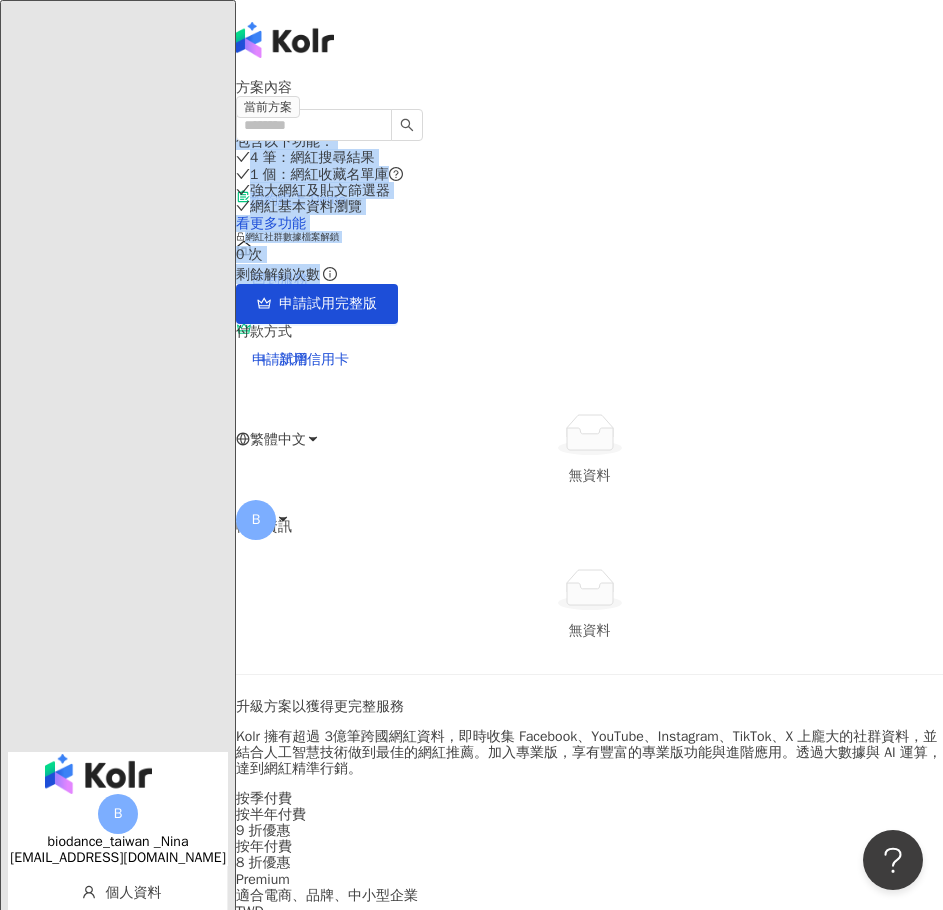 drag, startPoint x: 865, startPoint y: 380, endPoint x: 511, endPoint y: 167, distance: 413.1404 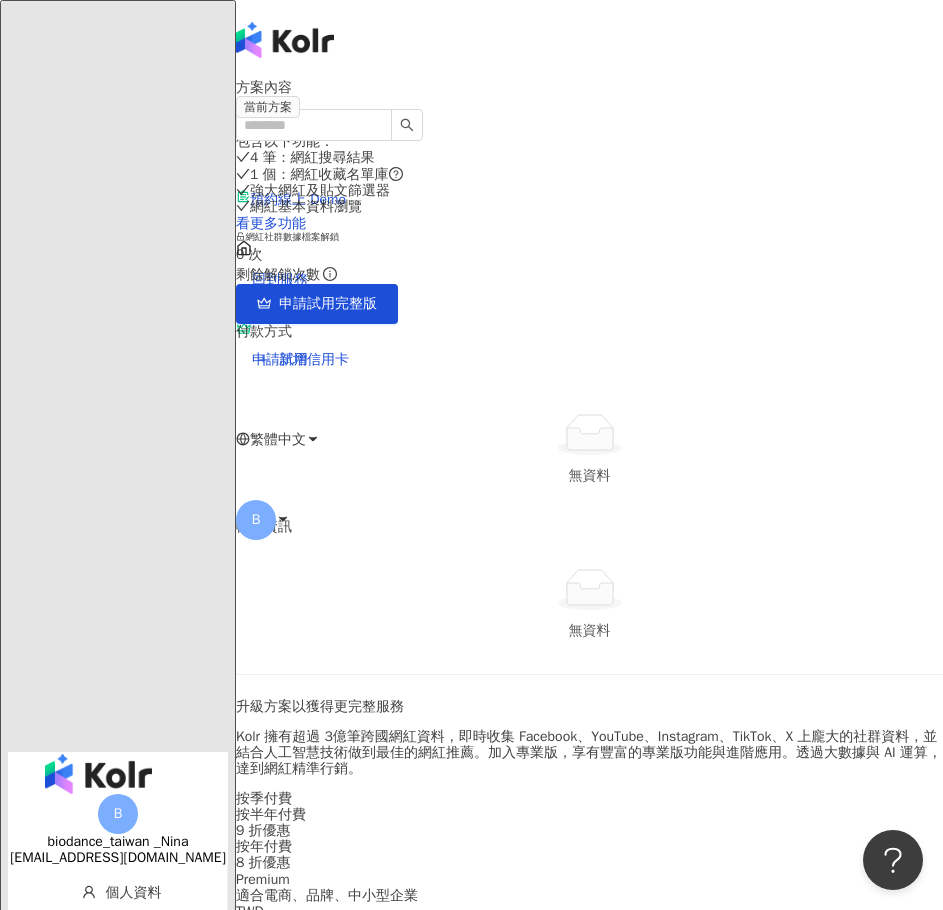 click on "方案內容 當前方案 Free 方案 包含以下功能 ：  4 筆 ：網紅搜尋結果  1 個 ：網紅收藏名單庫 強大網紅及貼文篩選器 網紅基本資料瀏覽 看更多功能 網紅社群數據檔案解鎖 0 次 剩餘解鎖次數 申請試用完整版 付款方式 新增信用卡 無資料 帳單資訊 無資料 升級方案以獲得更完整服務 Kolr 擁有超過 3億筆跨國網紅資料，即時收集 Facebook、YouTube、Instagram、TikTok、X 上龐大的社群資料，並結合人工智慧技術做到最佳的網紅推薦。加入專業版，享有豐富的專業版功能與進階應用。透過大數據與 AI 運算，達到網紅精準行銷。 按季付費 按半年付費 9 折優惠 按年付費 8 折優惠 Premium 適合電商、品牌、中小型企業 TWD 144,000 /    年 TWD   180,000 升級購買 申請試用 包含所有 Free 方案功能，並升級以下：  200 次 / 月 ：瀏覽完整網紅數據與檔案  不限量 ：網紅搜尋結果，包含 AI 搜尋功能 TWD" at bounding box center (589, 1082) 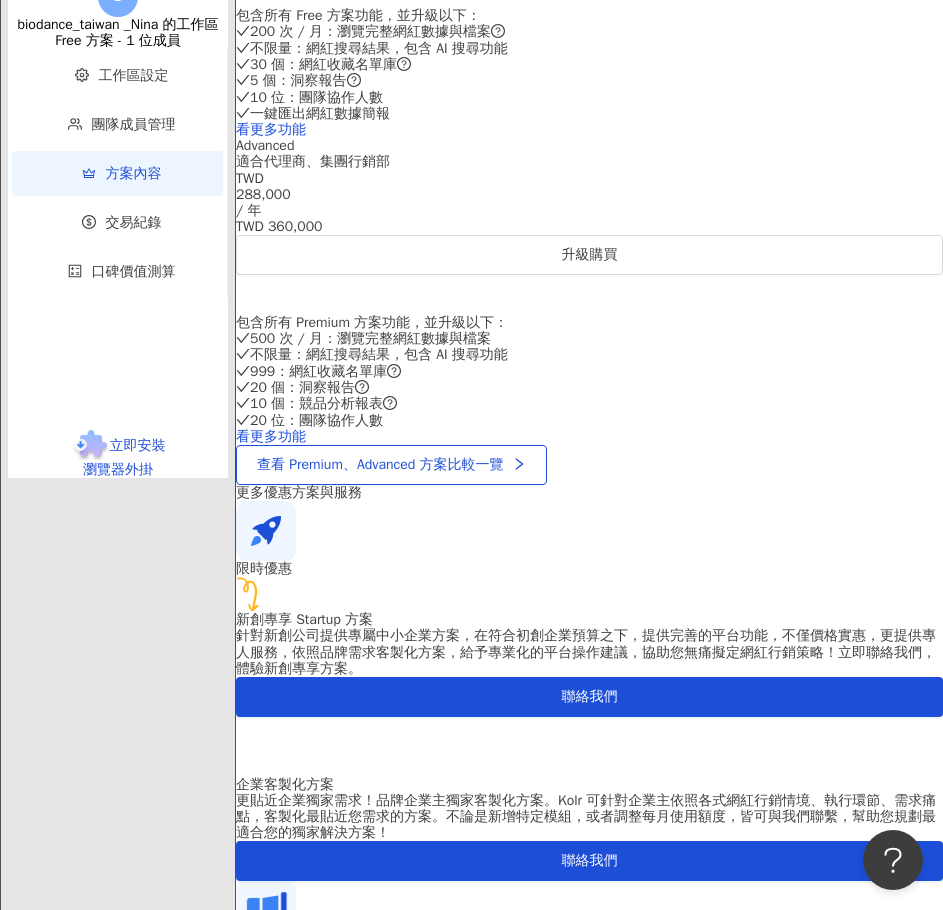 scroll, scrollTop: 1300, scrollLeft: 0, axis: vertical 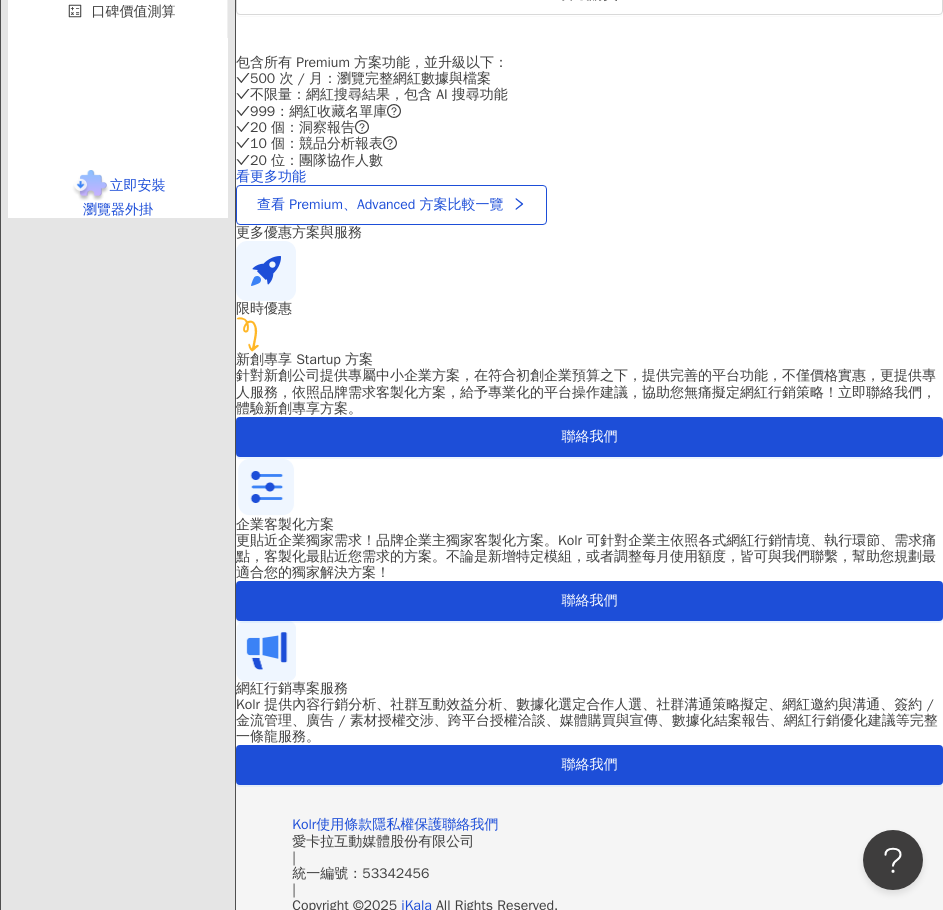 click on "交易紀錄" at bounding box center [121, -38] 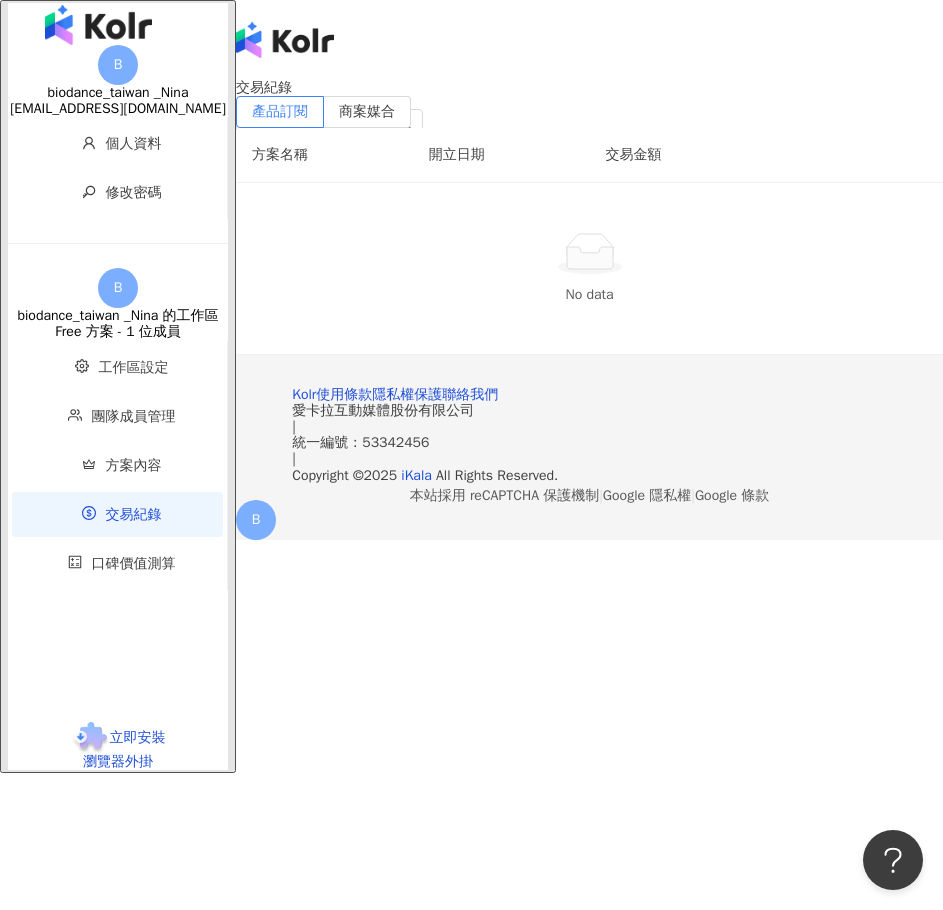 click on "口碑價值測算" at bounding box center (117, 563) 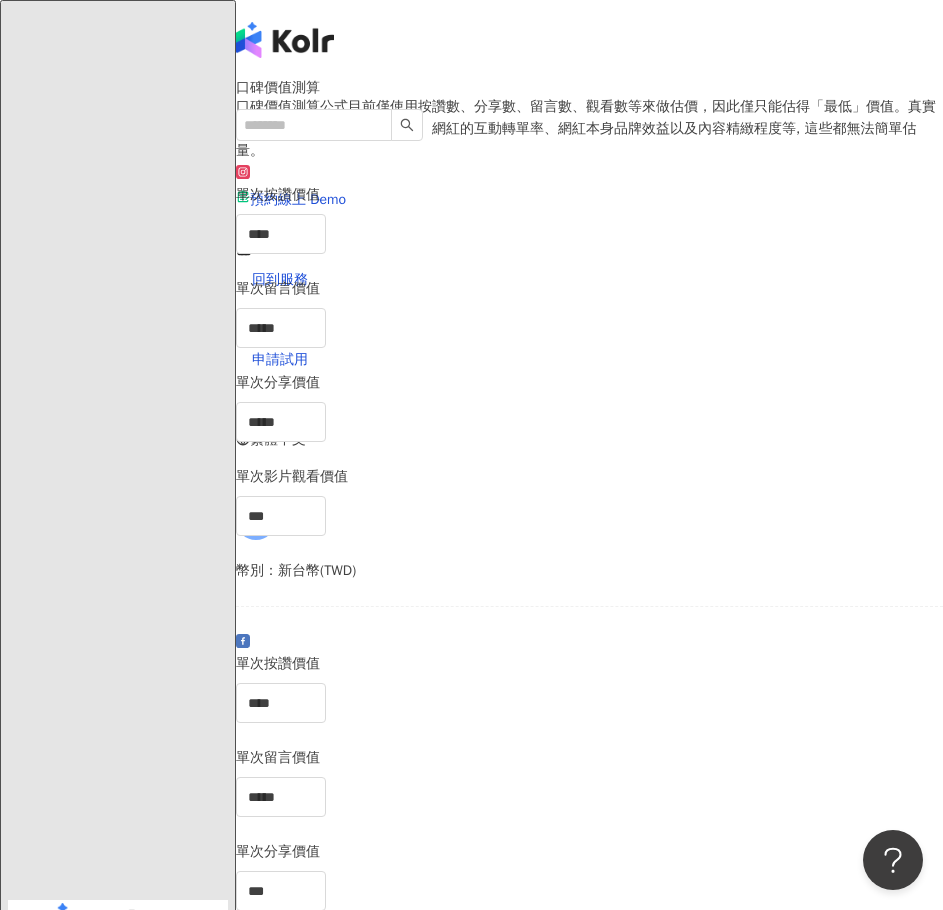 click on "B biodance_taiwan _Nina zora.miafni@gmail.com 個人資料 修改密碼 B biodance_taiwan _Nina 的工作區 Free 方案 - 1 位成員 工作區設定 團隊成員管理 方案內容 交易紀錄 口碑價值測算" at bounding box center (118, 1215) 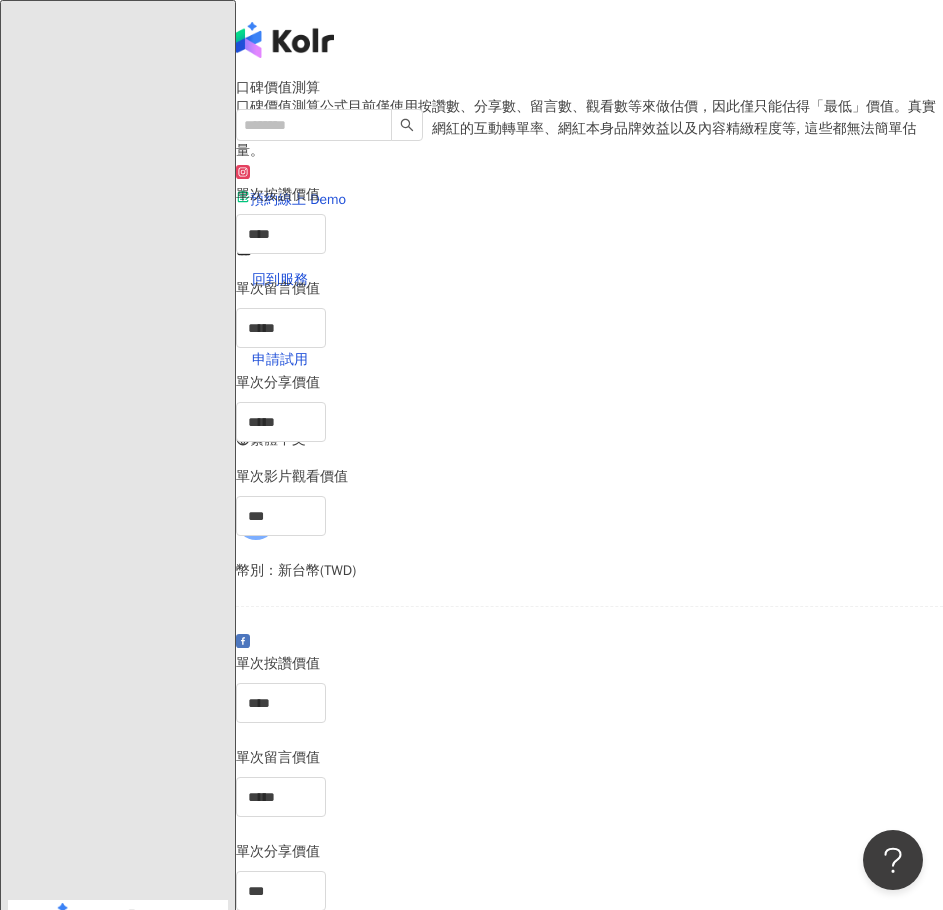 drag, startPoint x: 341, startPoint y: 76, endPoint x: 414, endPoint y: 72, distance: 73.109505 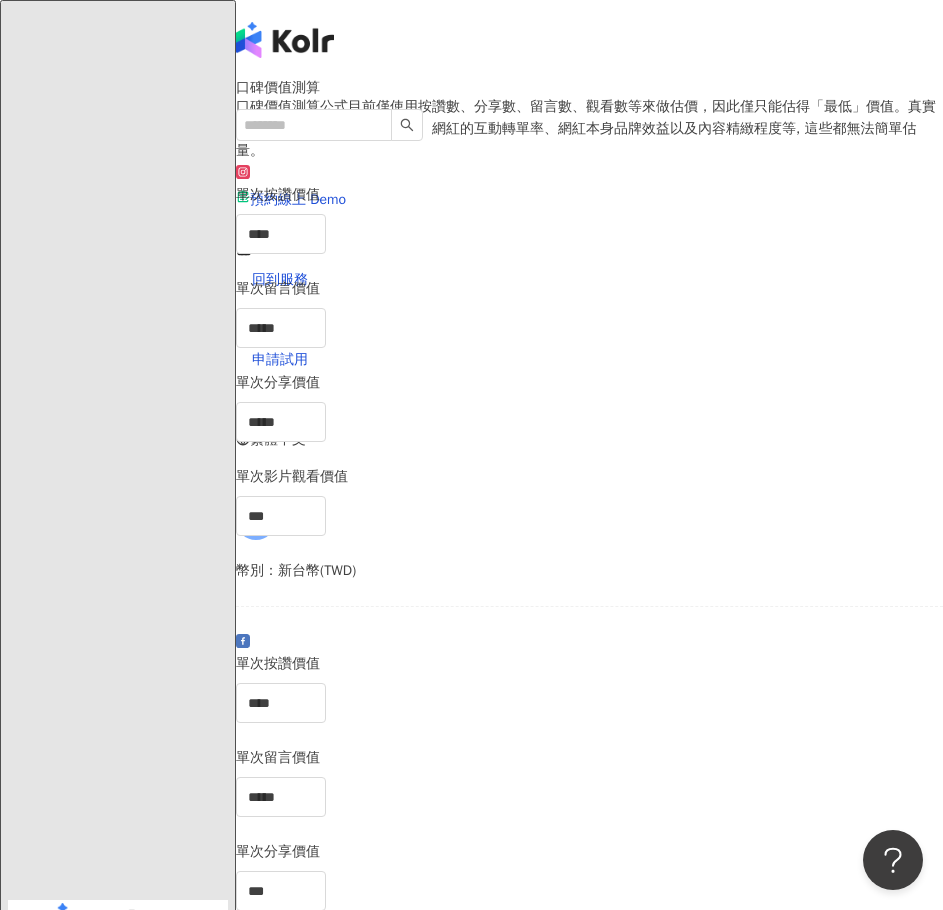 click on "el-icon-cs 預約線上 Demo 回到服務 申請試用 繁體中文 B" at bounding box center (589, 280) 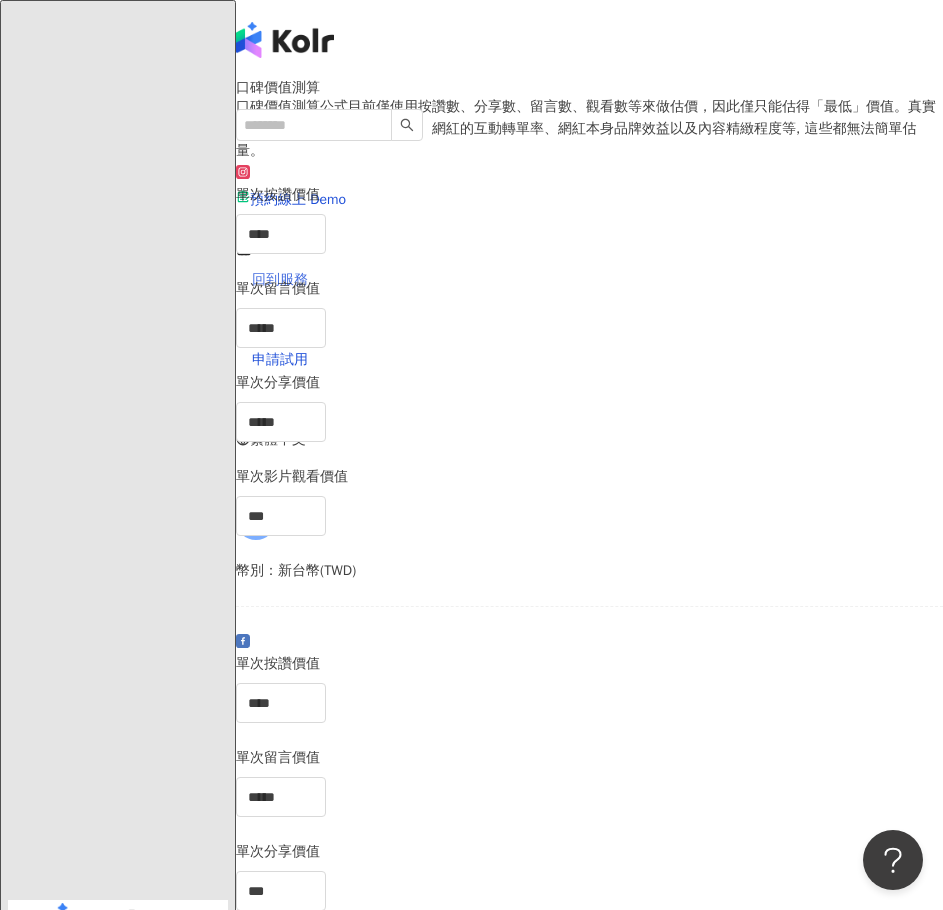 click on "回到服務" at bounding box center [589, 280] 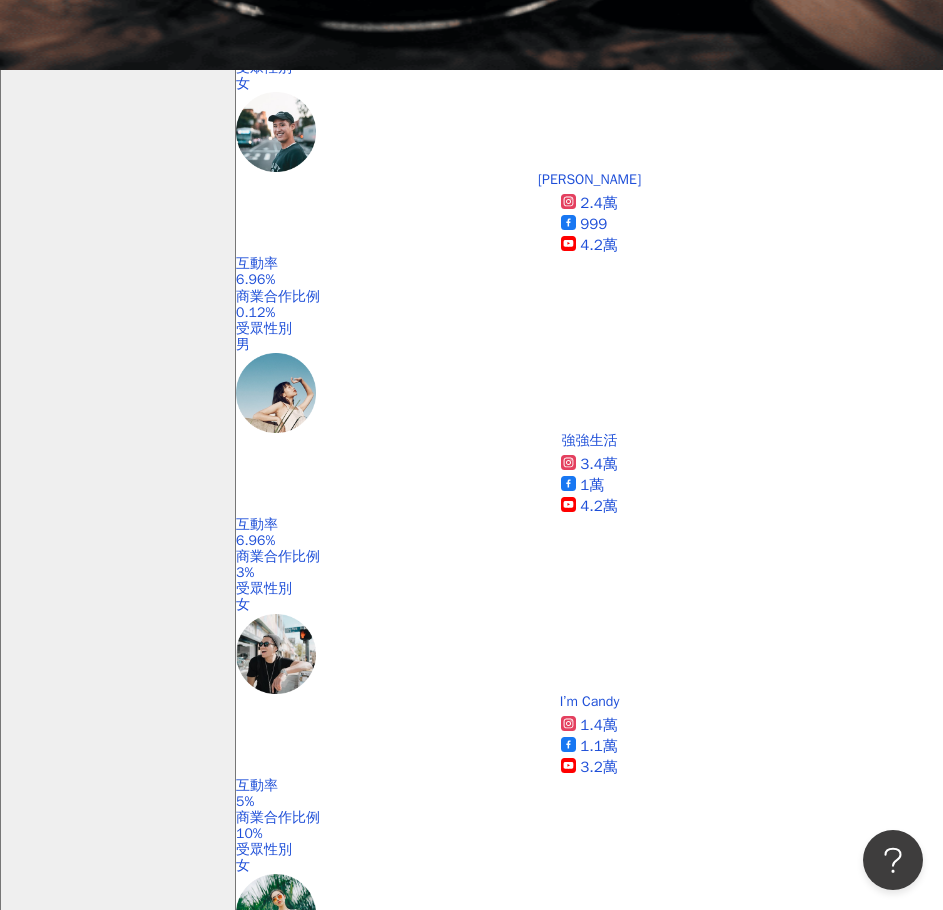 scroll, scrollTop: 800, scrollLeft: 0, axis: vertical 